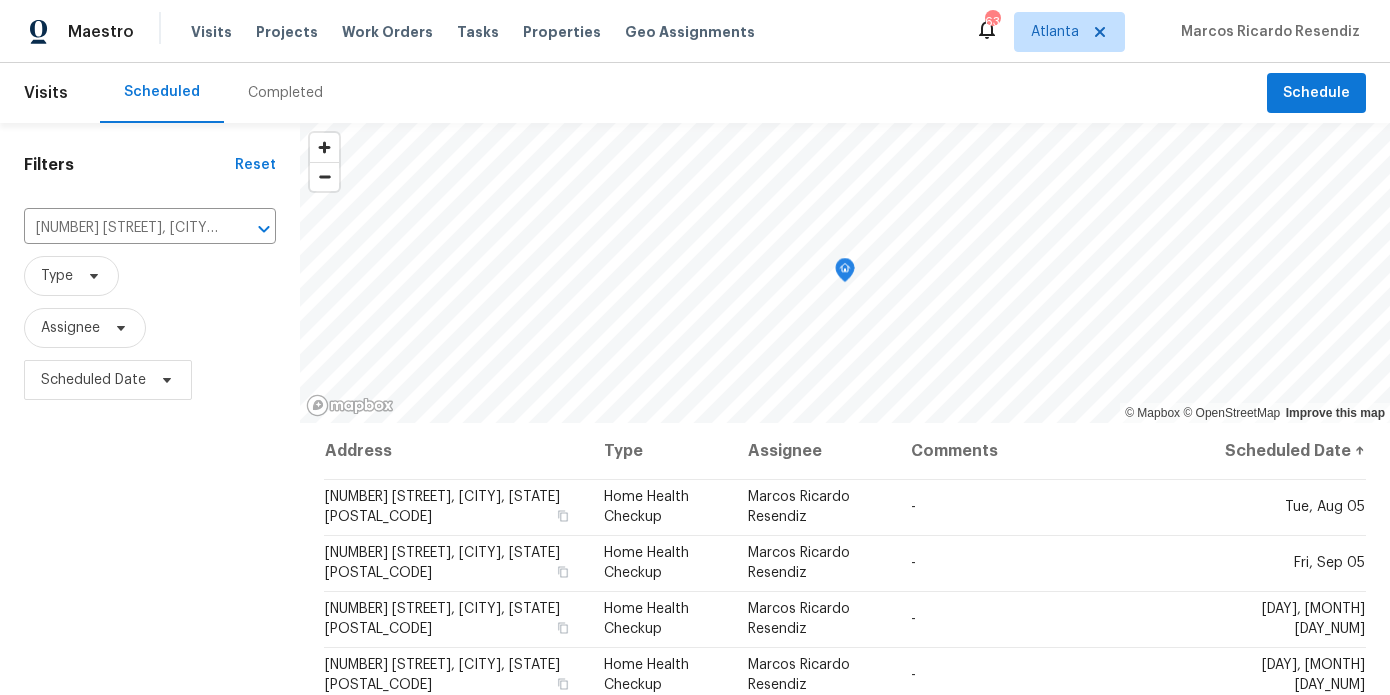 scroll, scrollTop: 0, scrollLeft: 0, axis: both 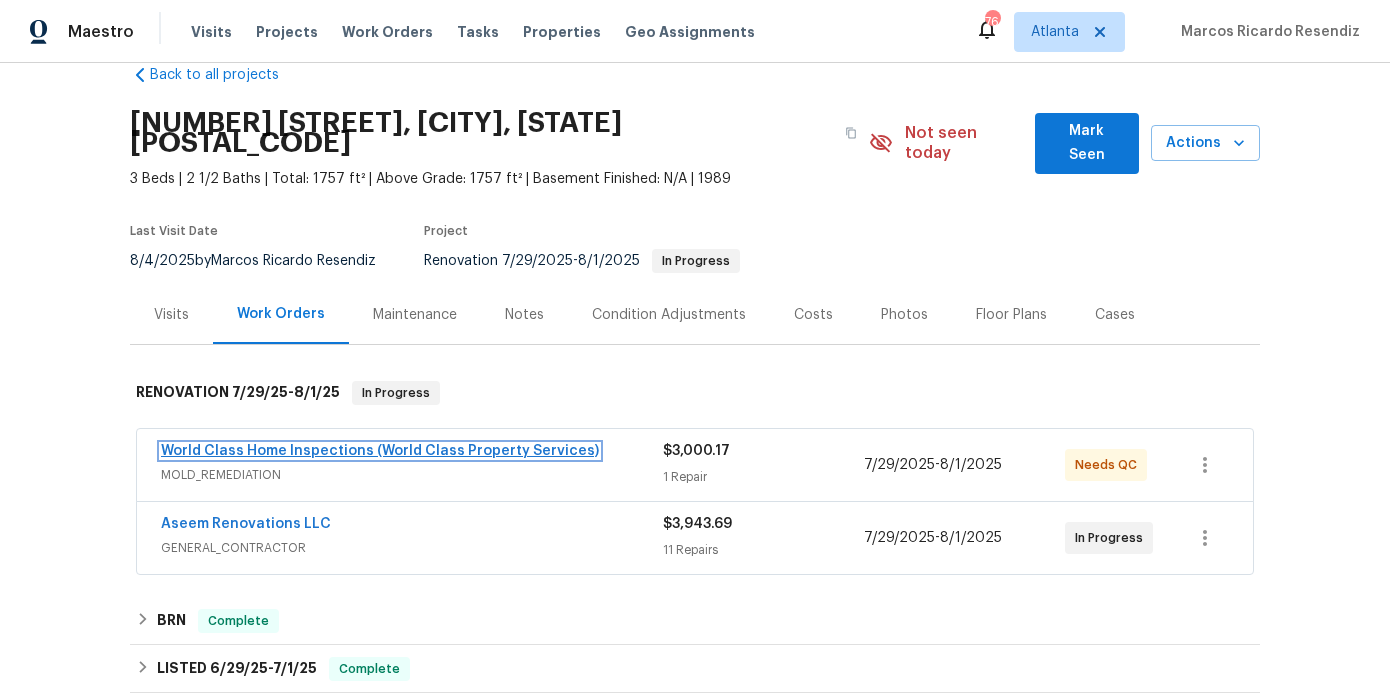 click on "World Class Home Inspections  (World Class Property Services)" at bounding box center [380, 451] 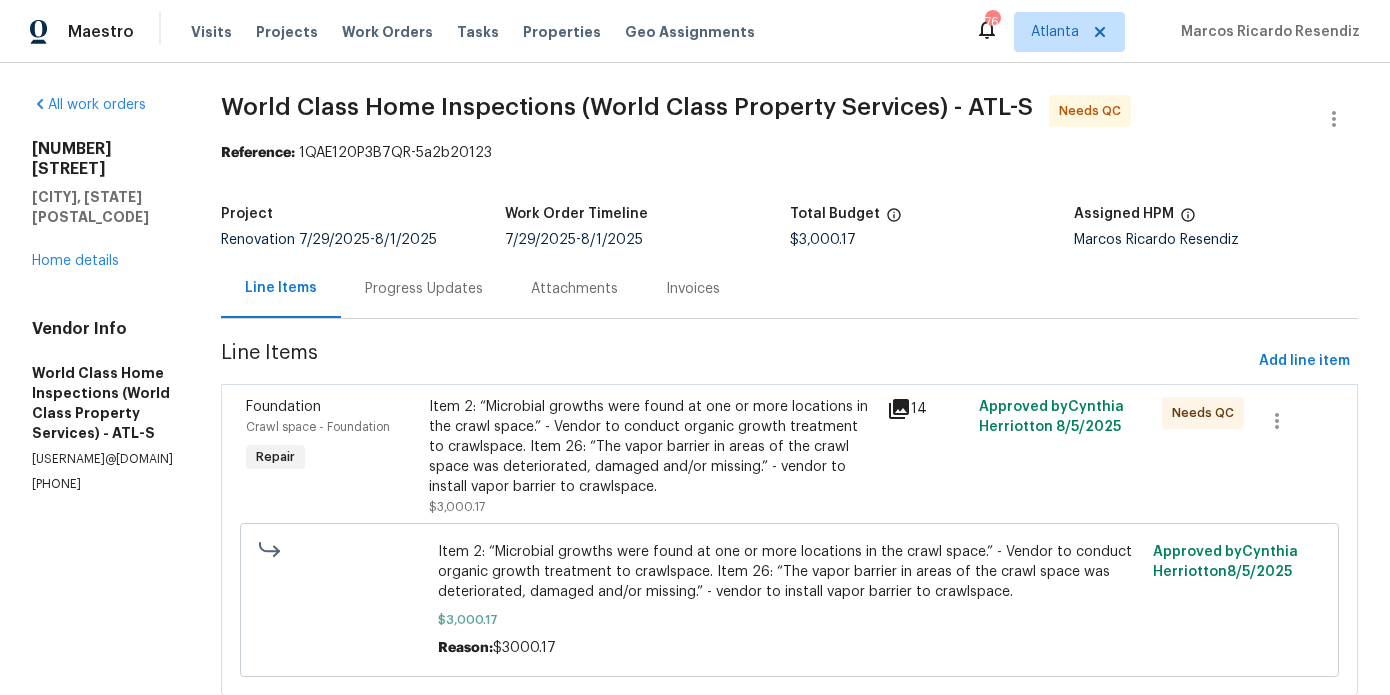 click on "Item 2: “Microbial growths were found at one or more locations in the crawl space.” - Vendor to conduct organic growth treatment to crawlspace.
Item 26: “The vapor barrier in areas of the crawl space was deteriorated, damaged and/or missing.” - vendor to install vapor barrier to crawlspace." at bounding box center (652, 447) 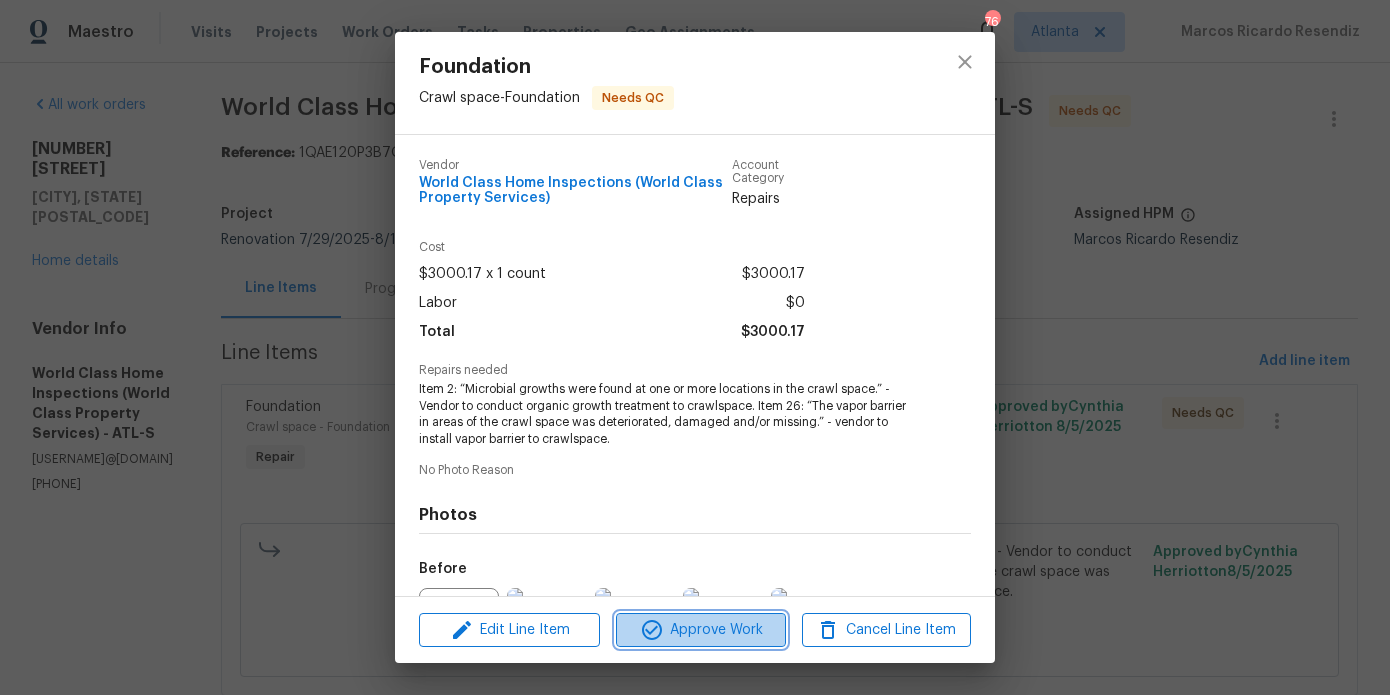 click on "Approve Work" at bounding box center [700, 630] 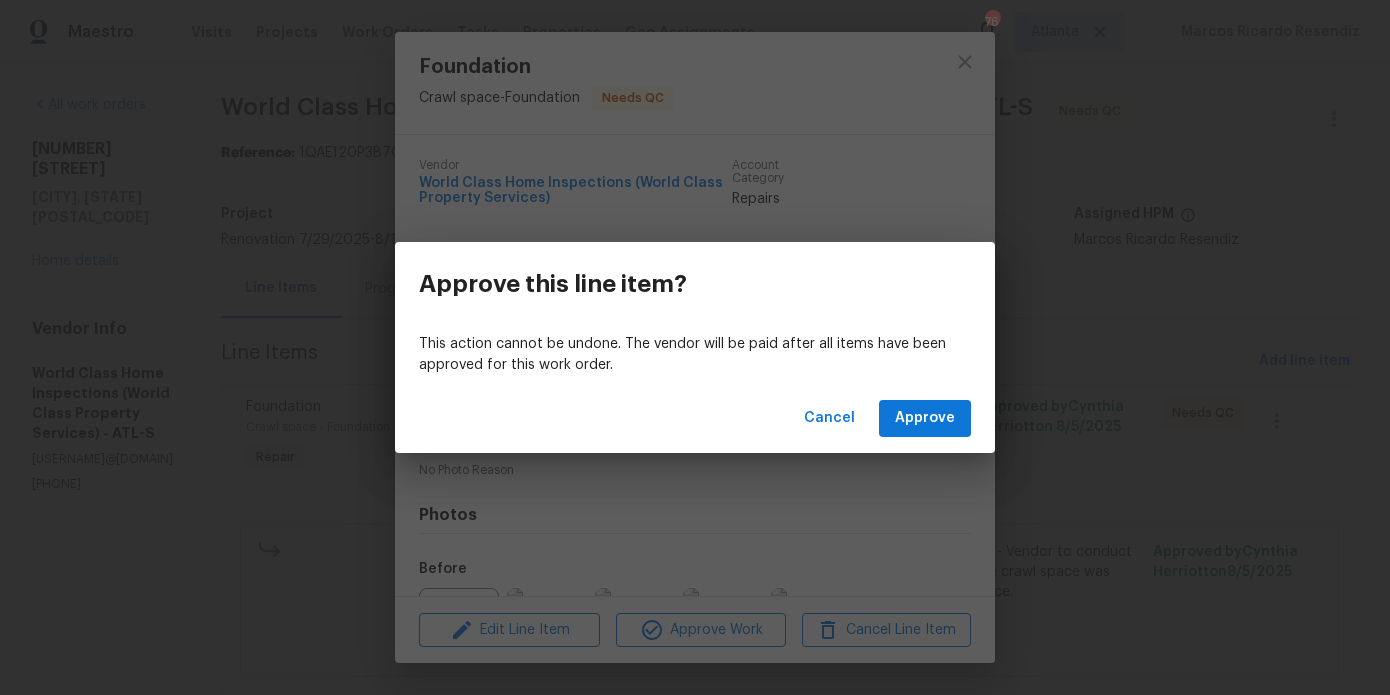 click on "Cancel Approve" at bounding box center [695, 418] 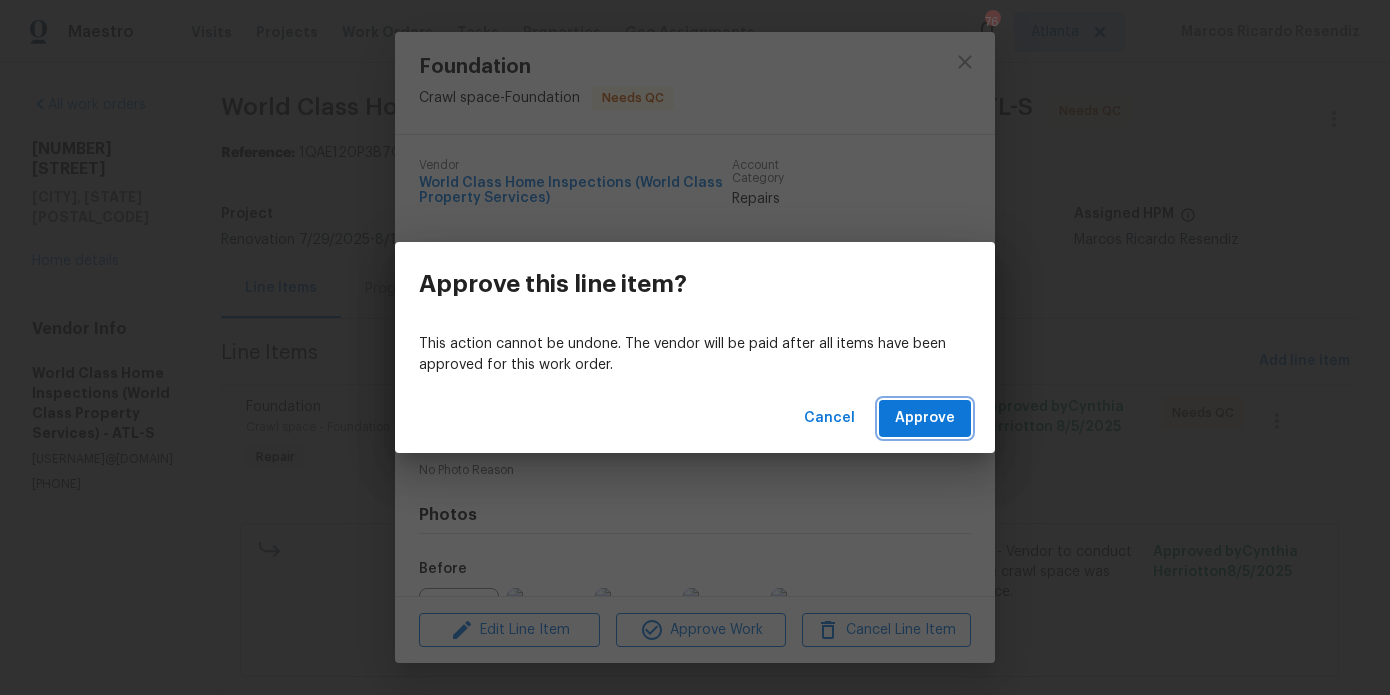 click on "Approve" at bounding box center (925, 418) 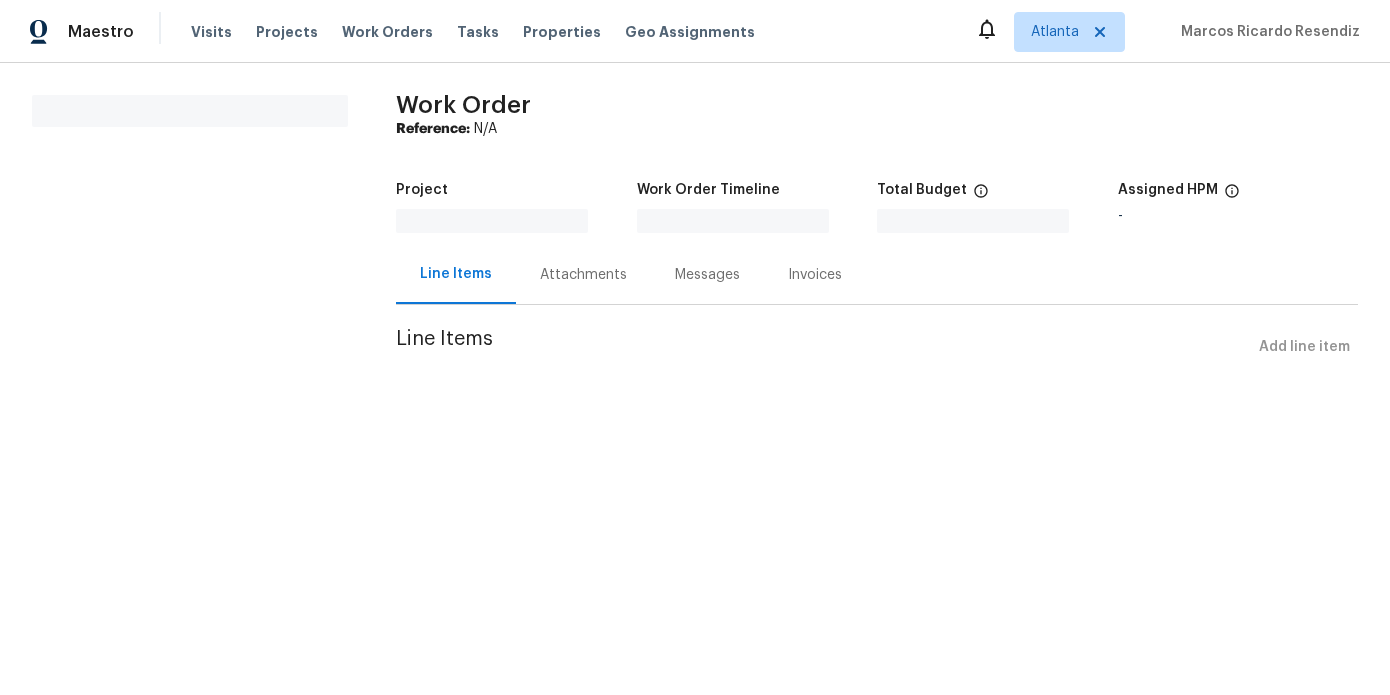 scroll, scrollTop: 0, scrollLeft: 0, axis: both 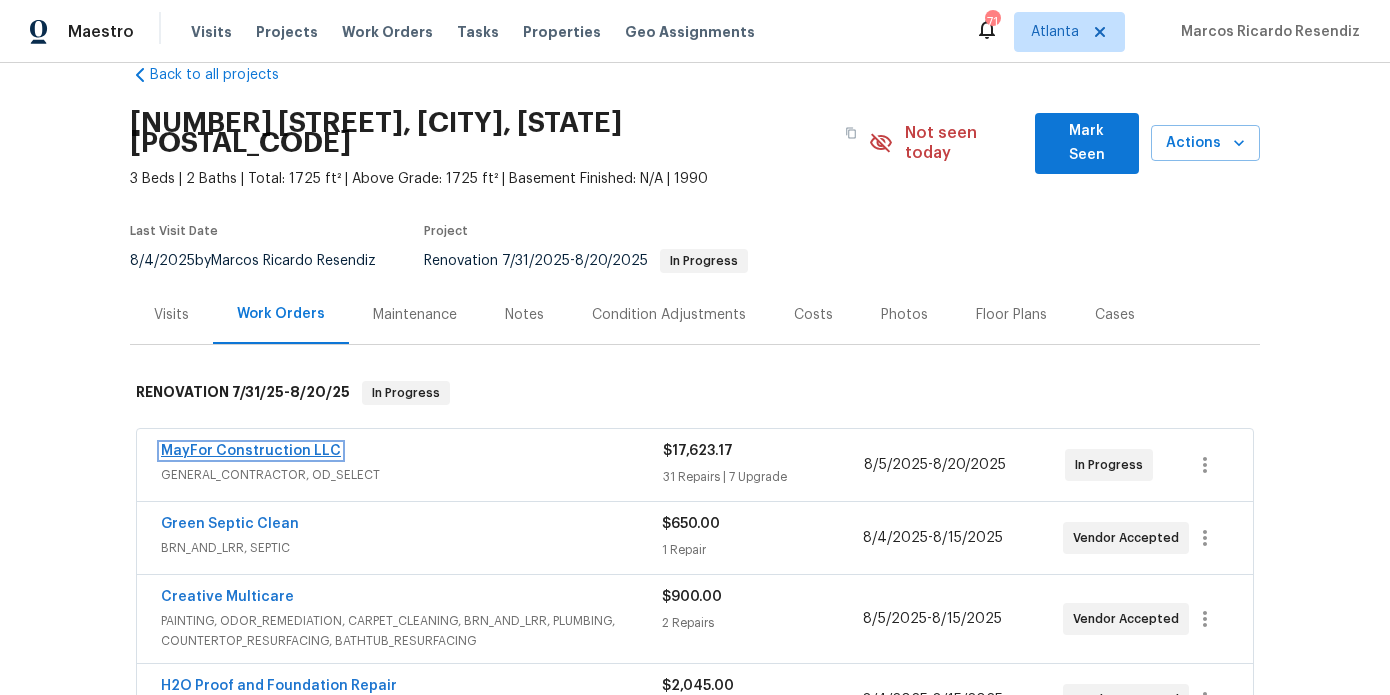 click on "MayFor Construction LLC" at bounding box center [251, 451] 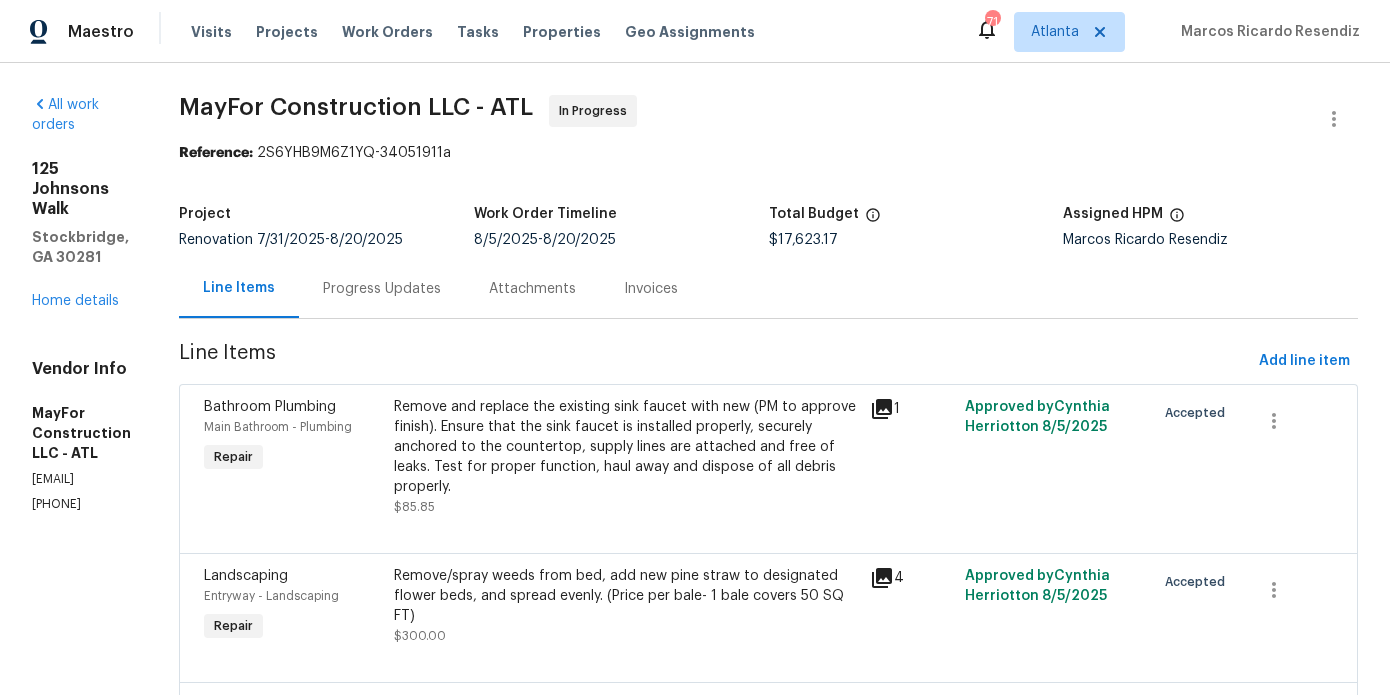 scroll, scrollTop: 0, scrollLeft: 0, axis: both 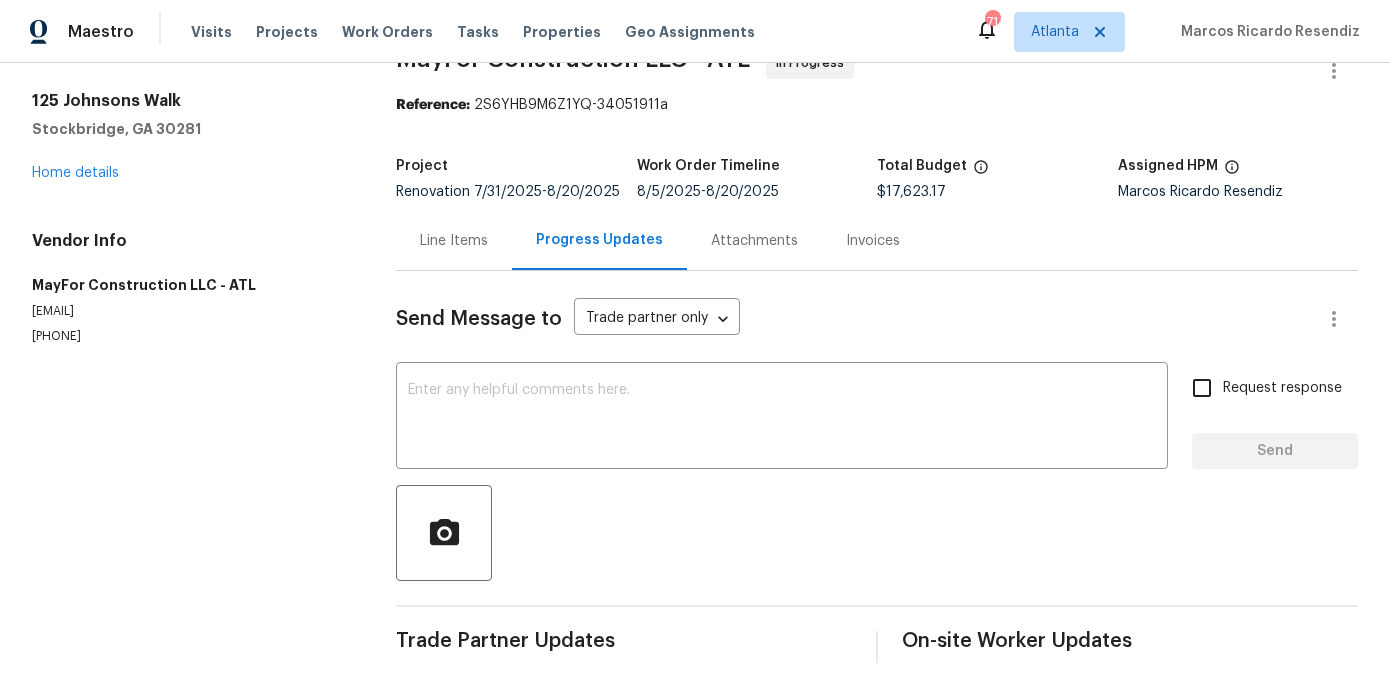 click on "Line Items" at bounding box center [454, 241] 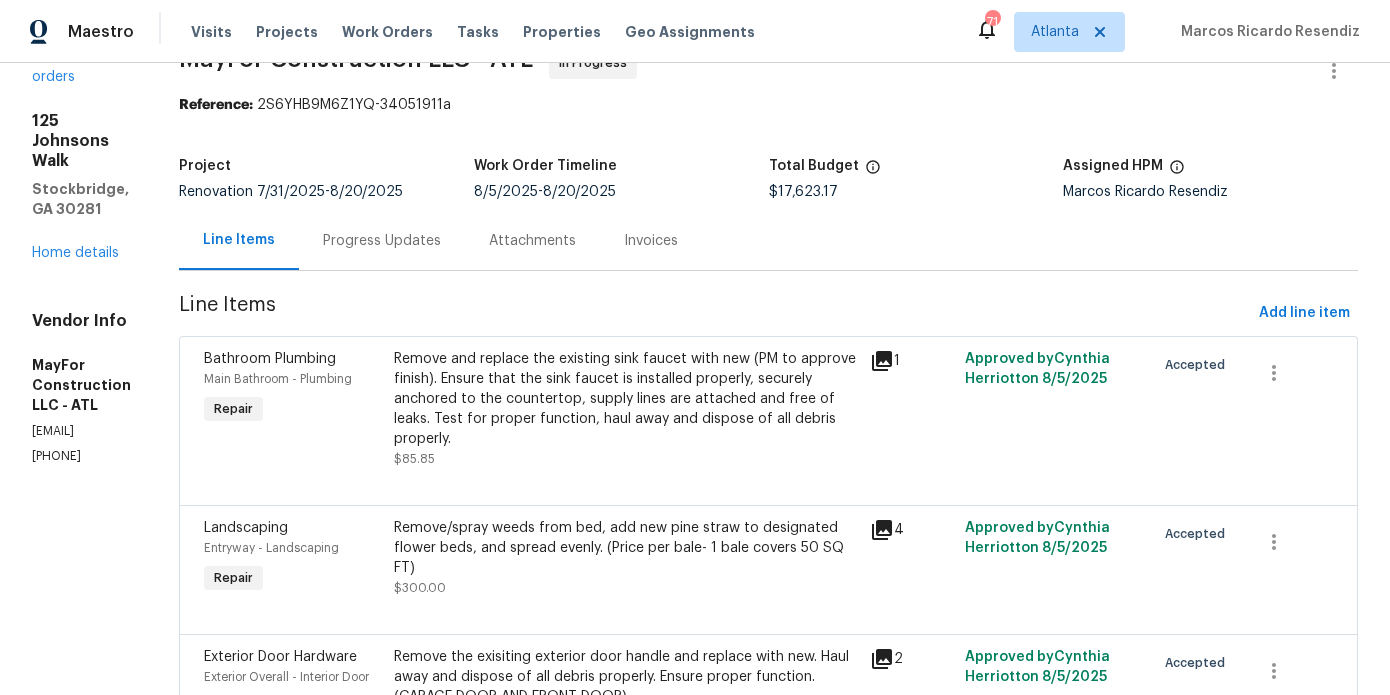 click on "Progress Updates" at bounding box center [382, 240] 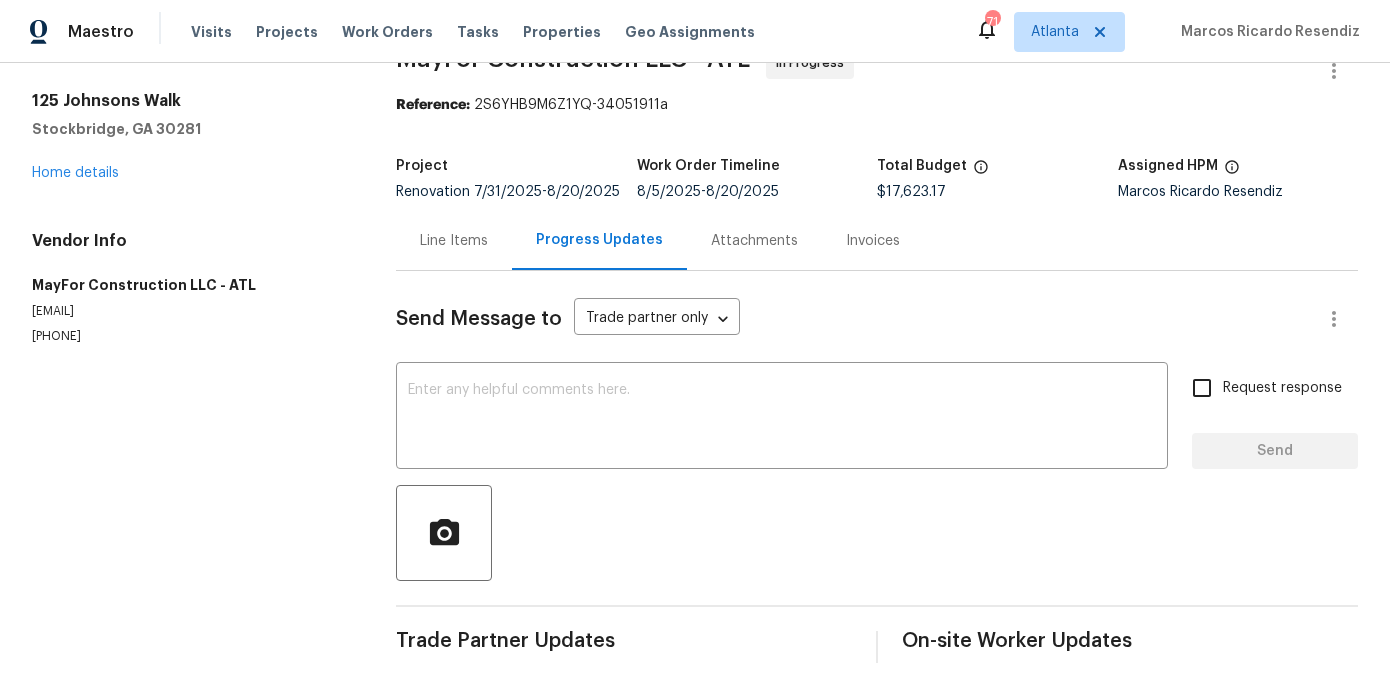 scroll, scrollTop: 0, scrollLeft: 0, axis: both 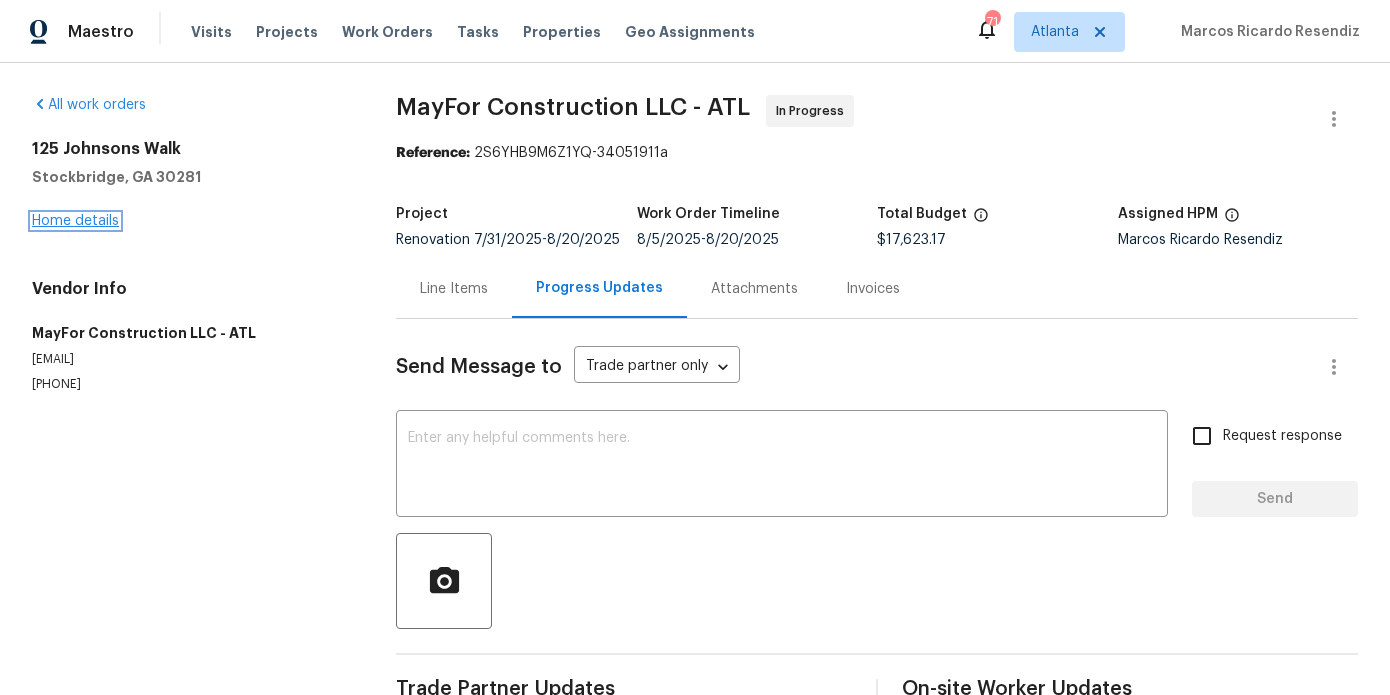 click on "Home details" at bounding box center [75, 221] 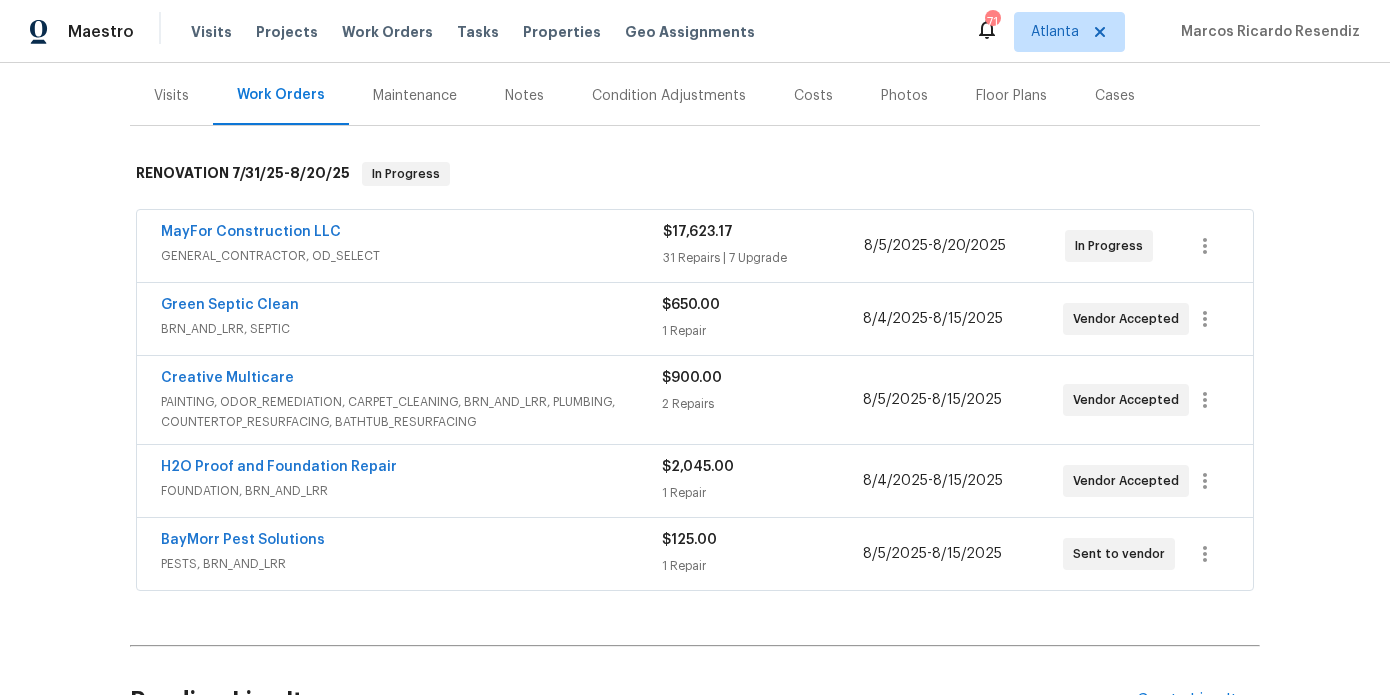 scroll, scrollTop: 248, scrollLeft: 0, axis: vertical 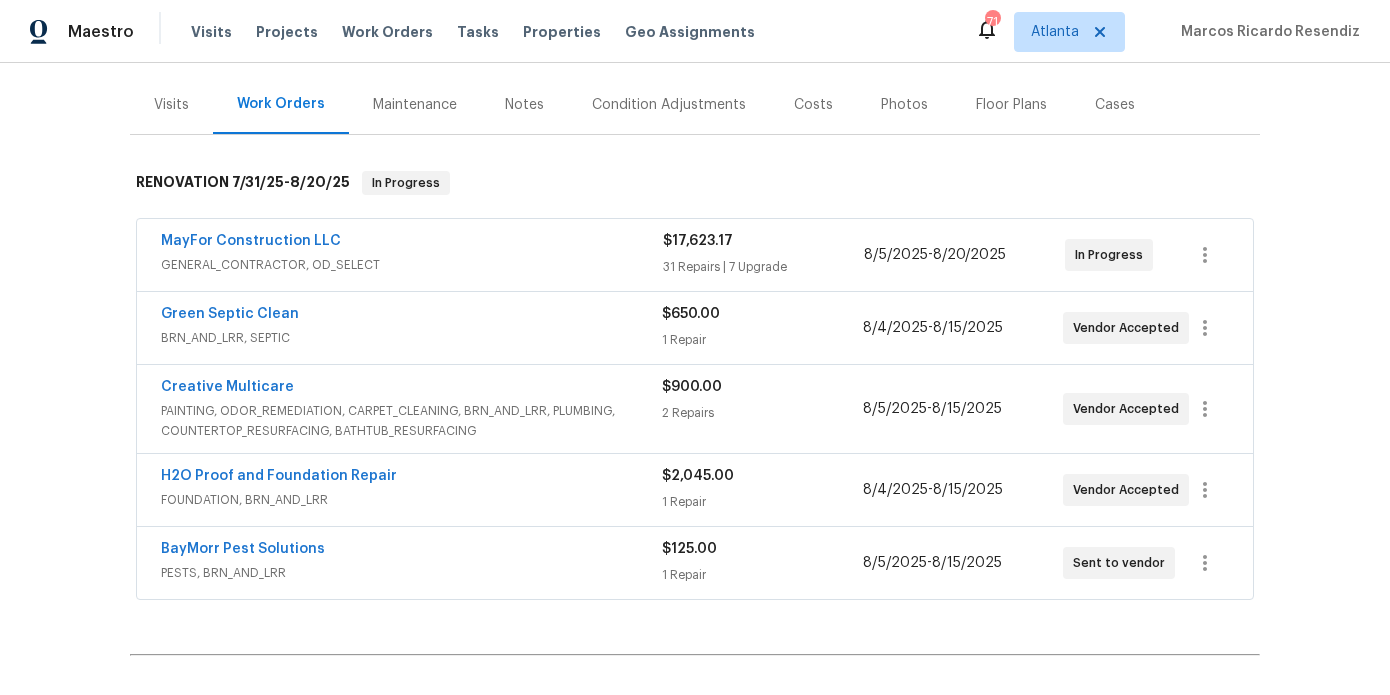 click on "Creative Multicare" at bounding box center (411, 389) 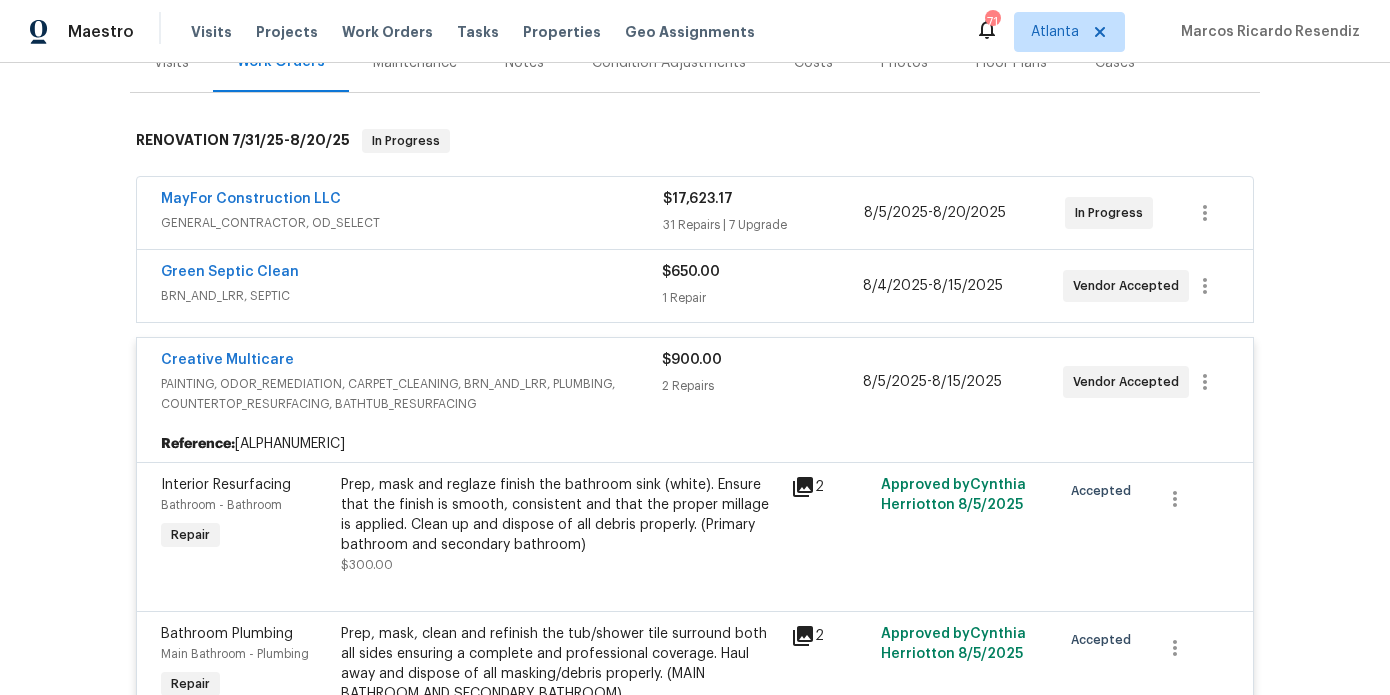 scroll, scrollTop: 166, scrollLeft: 0, axis: vertical 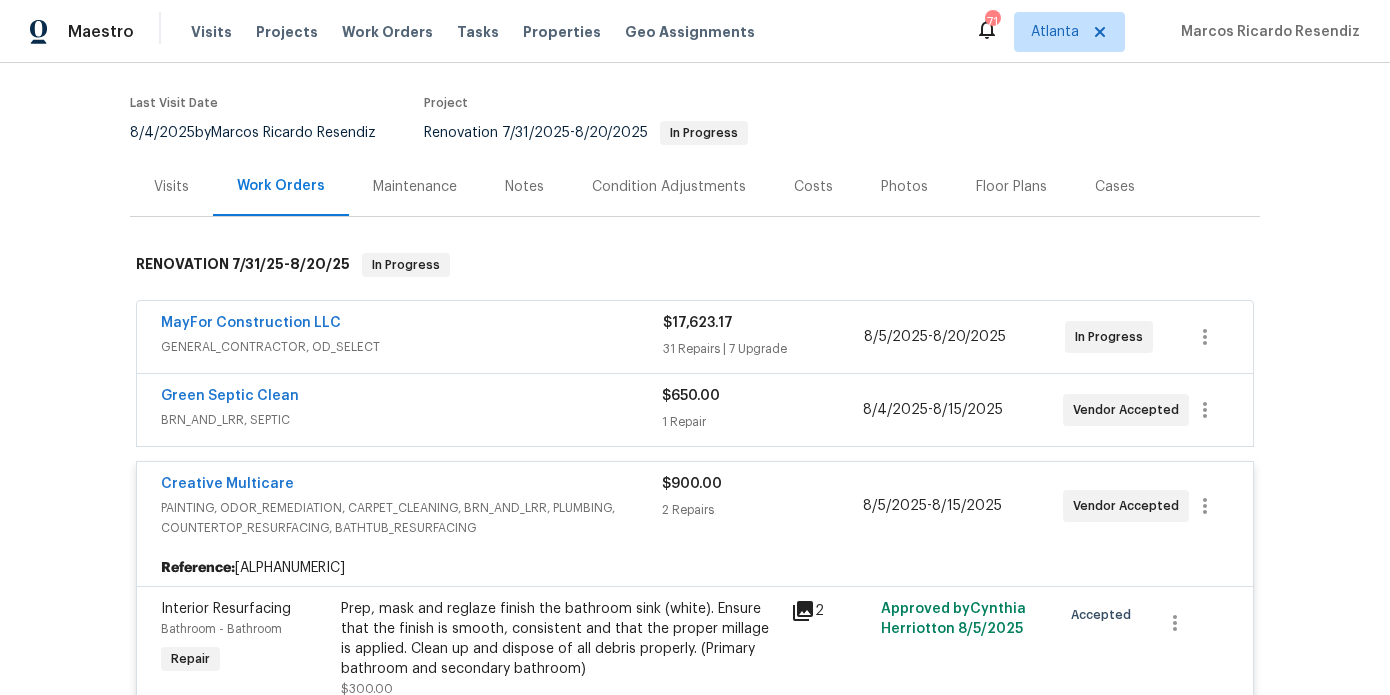 click on "GENERAL_CONTRACTOR, OD_SELECT" at bounding box center [412, 347] 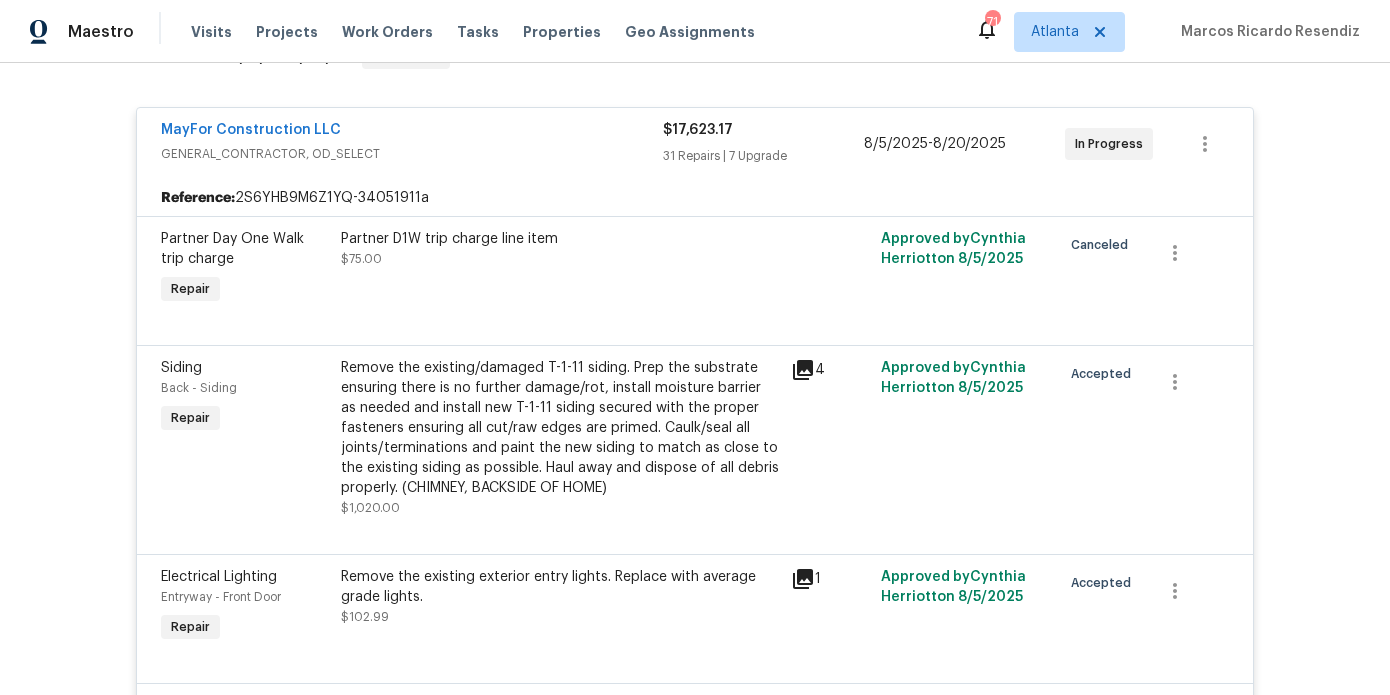 scroll, scrollTop: 0, scrollLeft: 0, axis: both 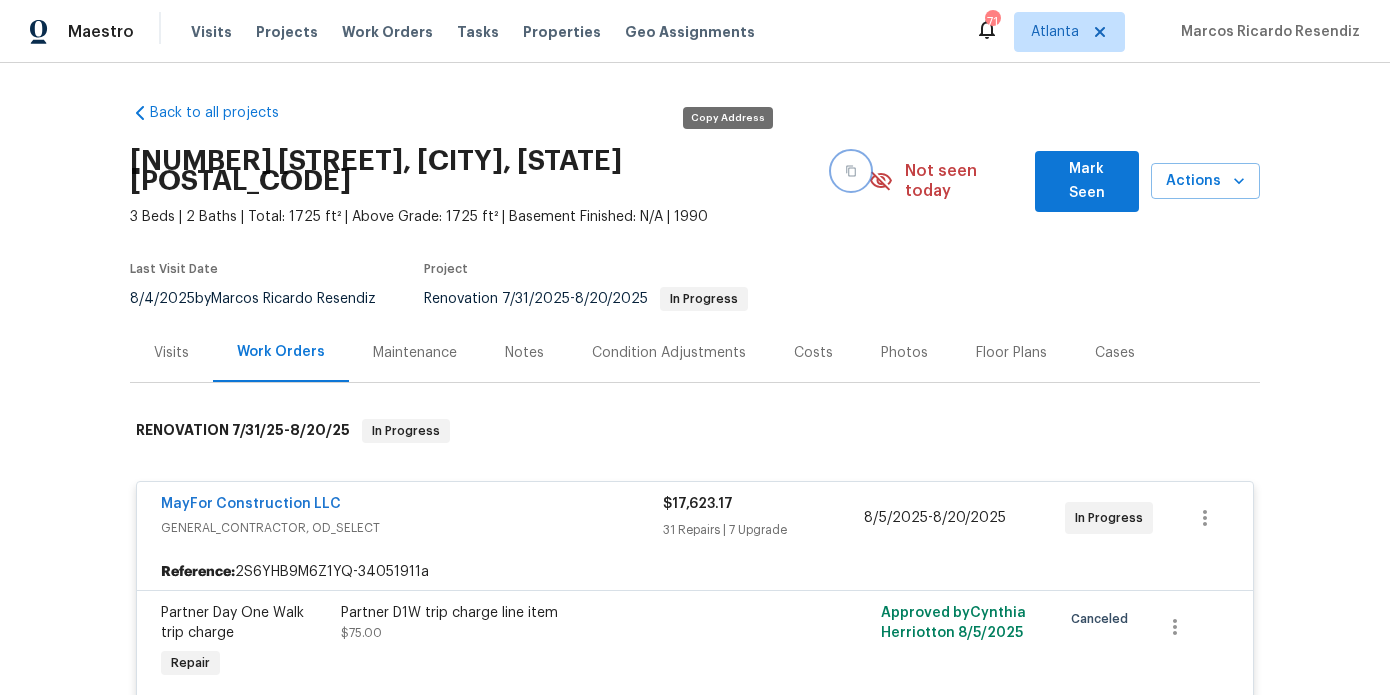 click 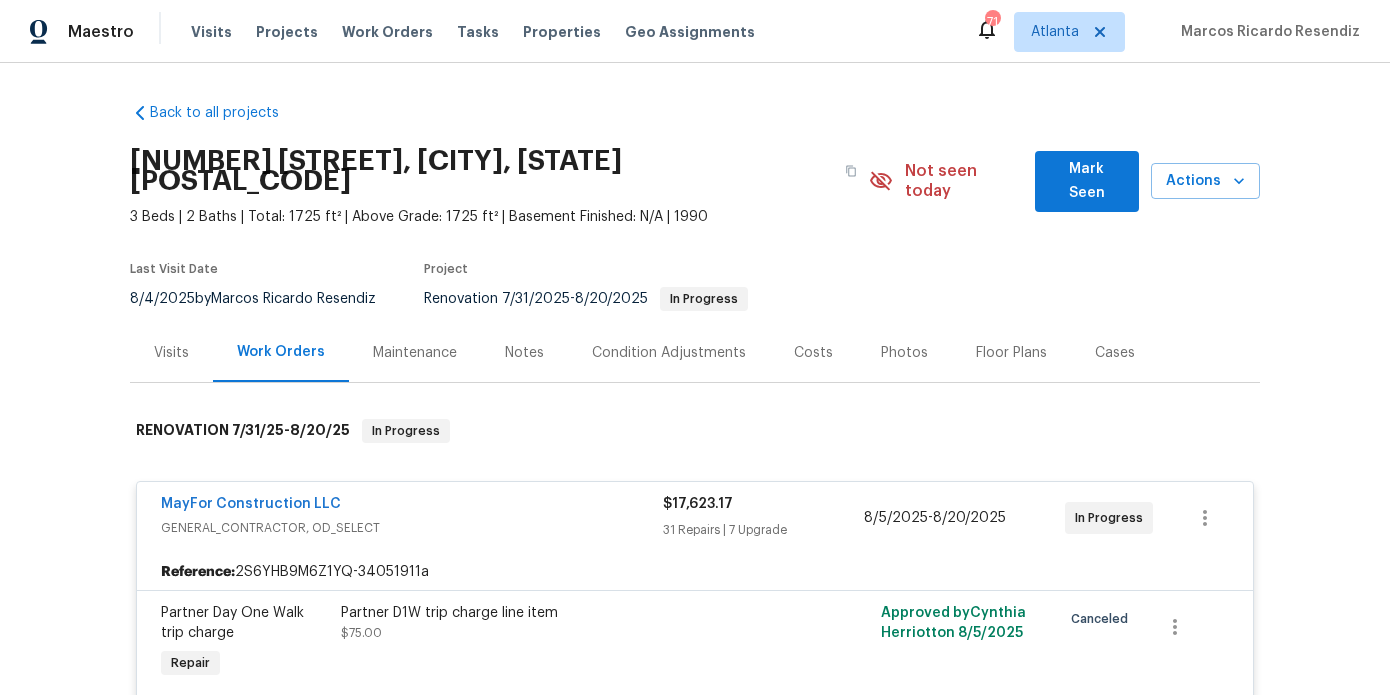 click on "MayFor Construction LLC" at bounding box center [412, 506] 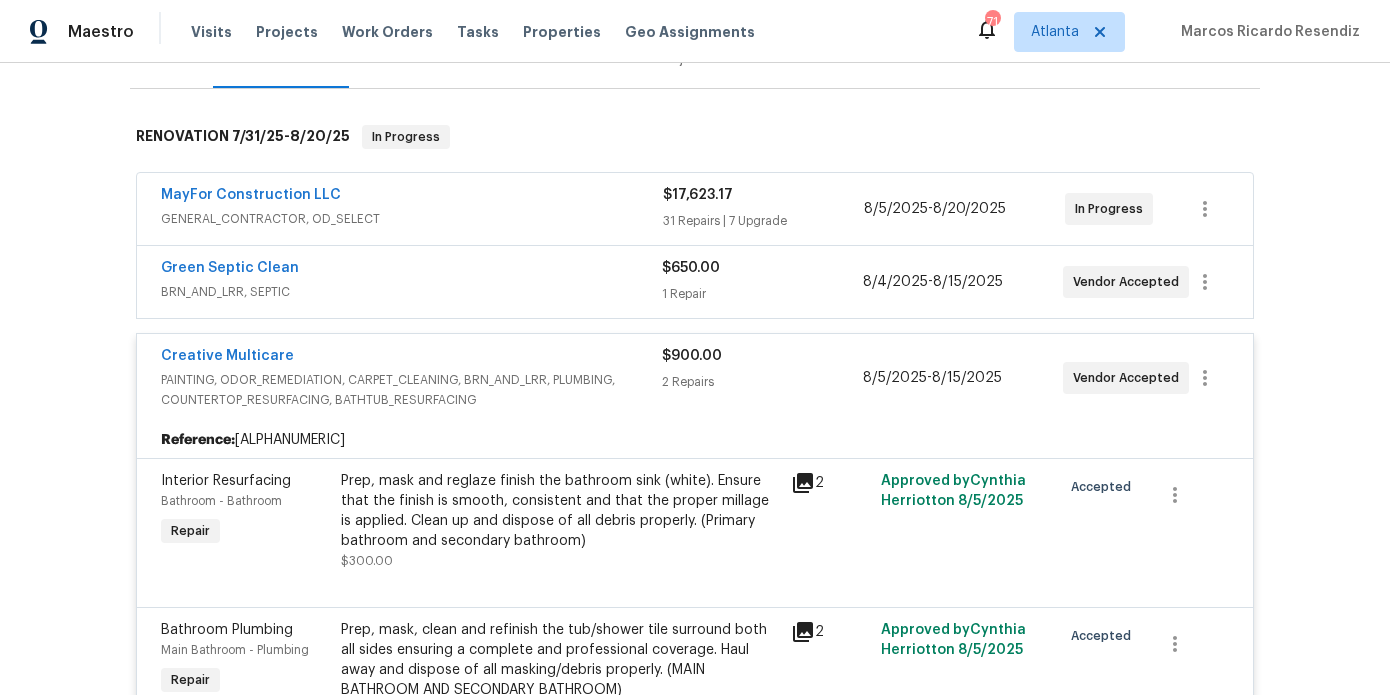 scroll, scrollTop: 450, scrollLeft: 0, axis: vertical 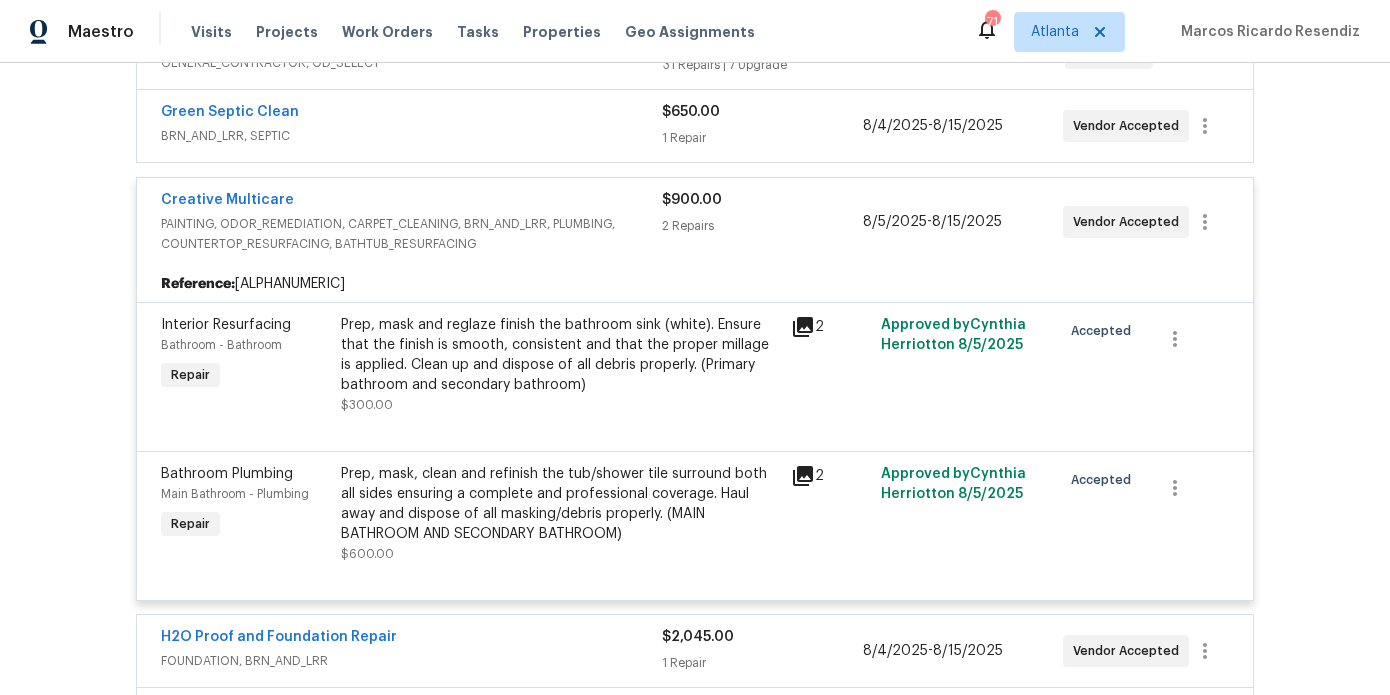 click on "Creative Multicare" at bounding box center [411, 202] 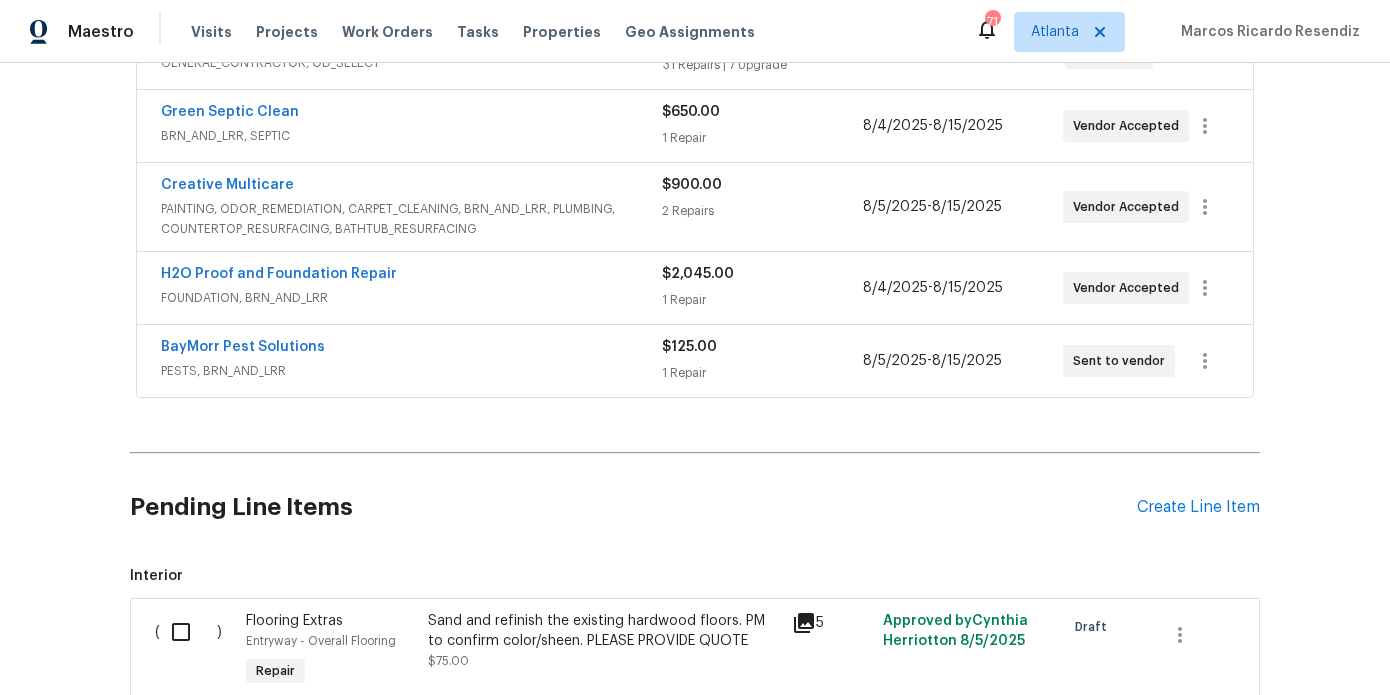 click on "H2O Proof and Foundation Repair" at bounding box center [279, 274] 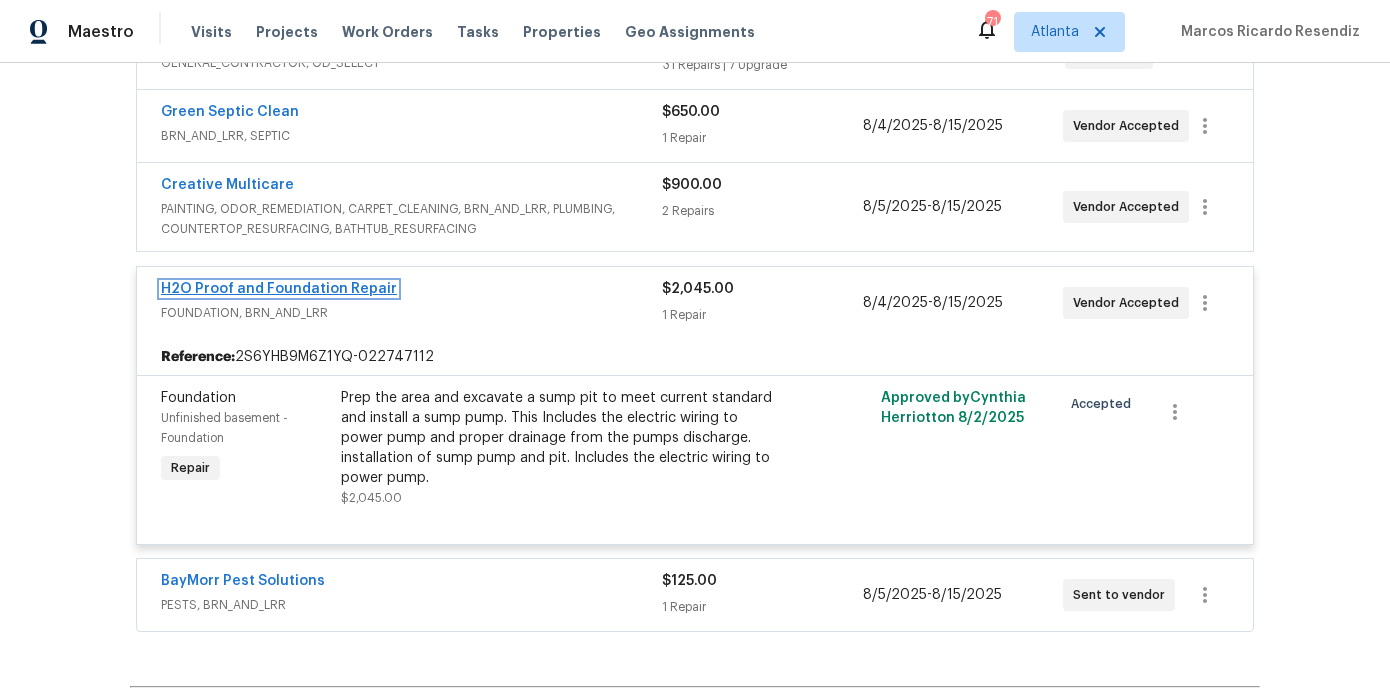 click on "H2O Proof and Foundation Repair" at bounding box center (279, 289) 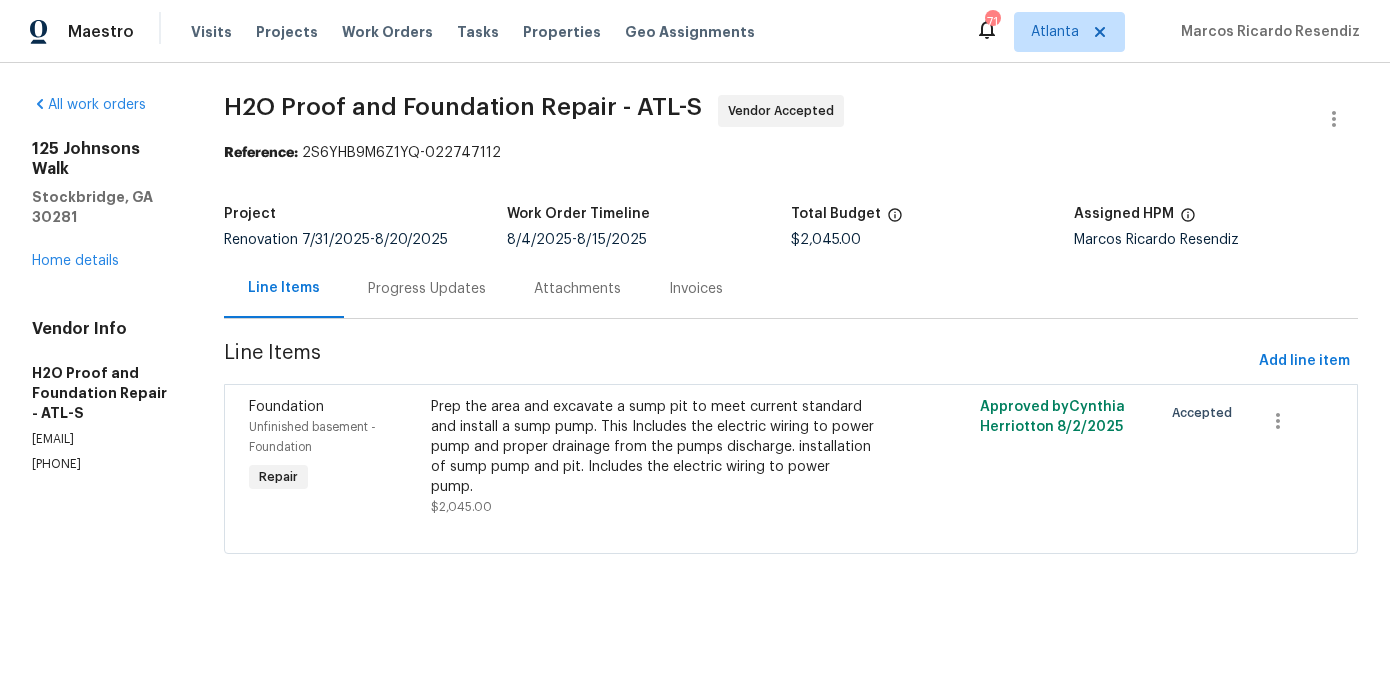 click on "Progress Updates" at bounding box center (427, 289) 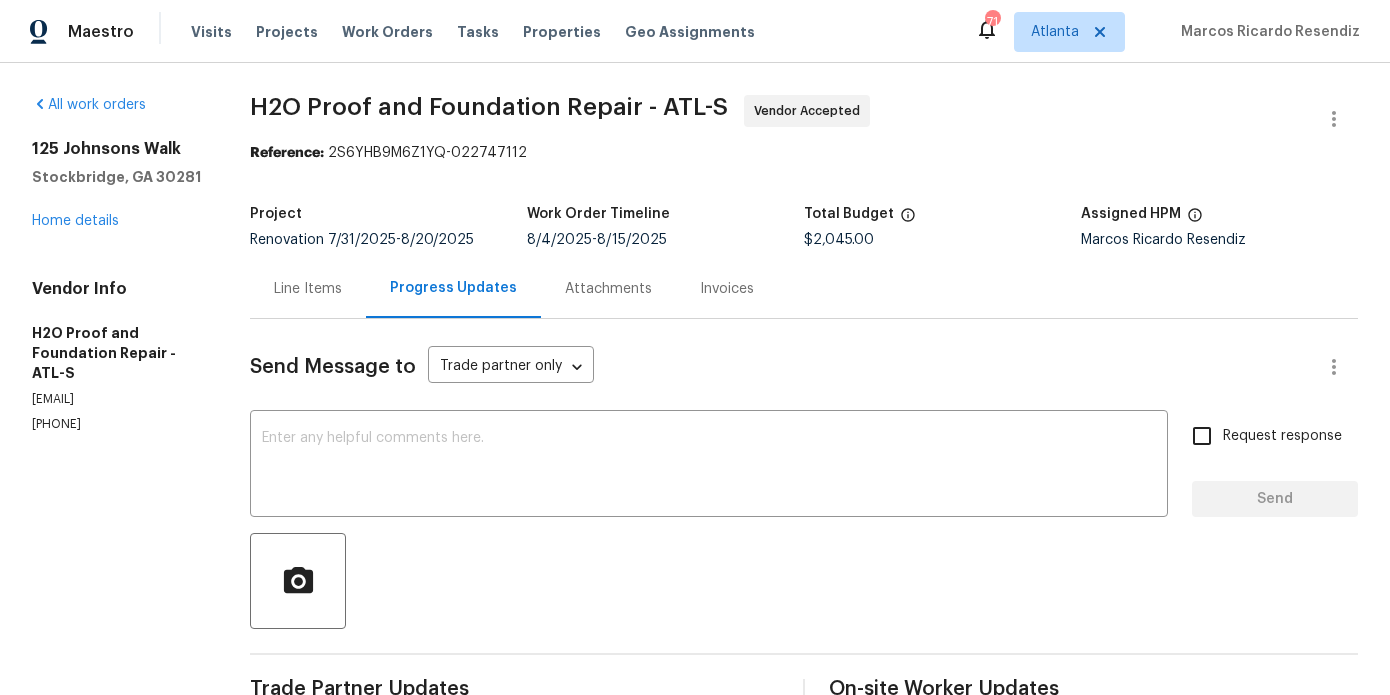 scroll, scrollTop: 264, scrollLeft: 0, axis: vertical 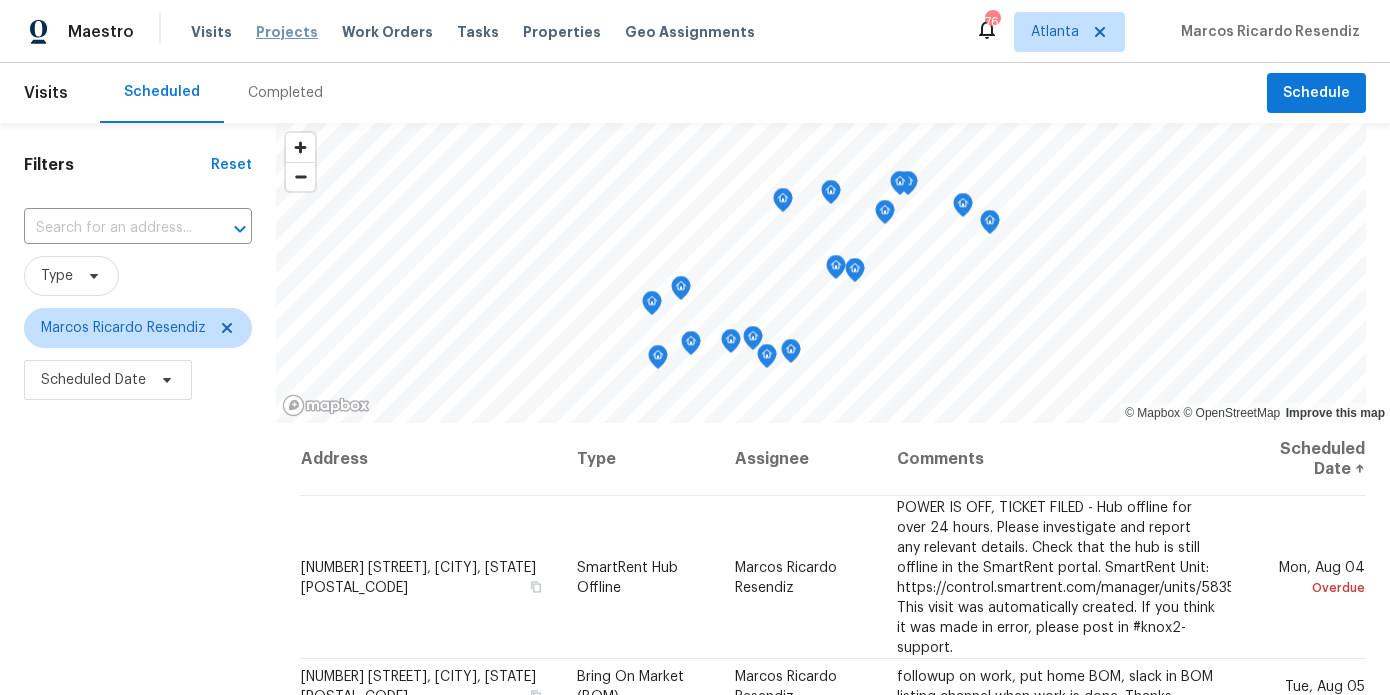 click on "Projects" at bounding box center [287, 32] 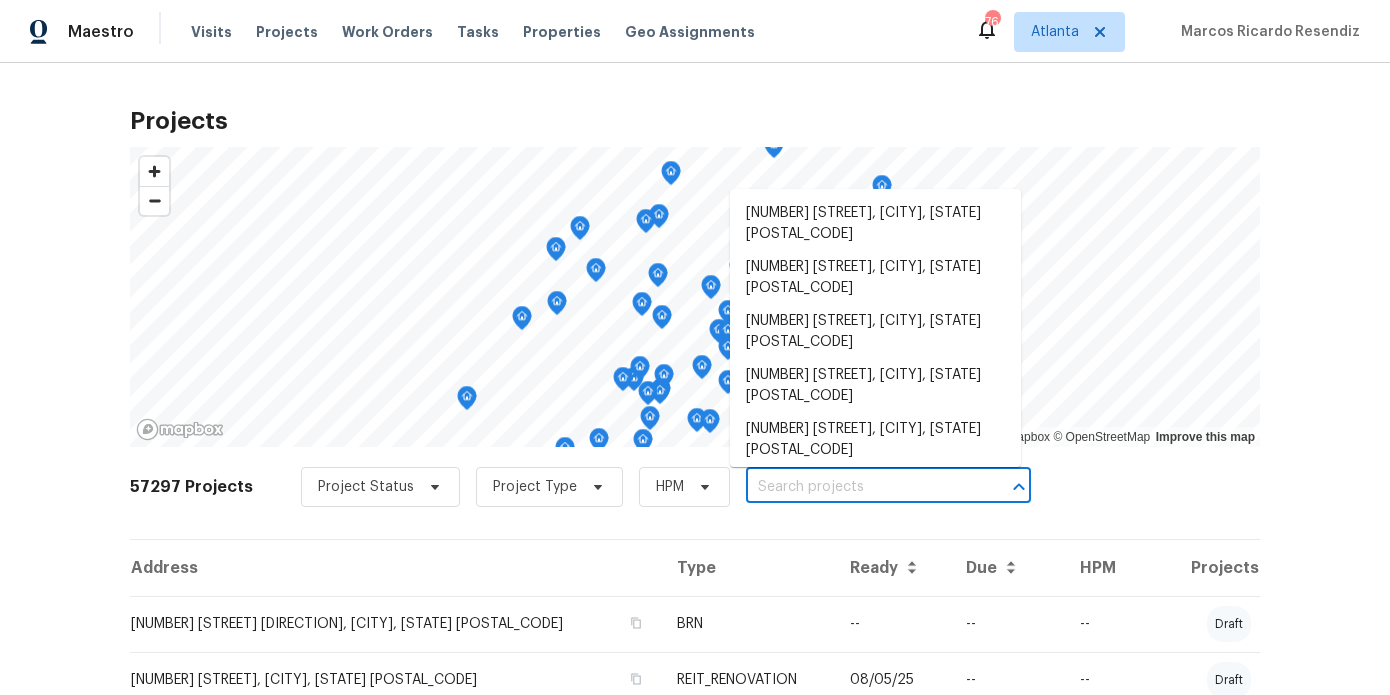 click at bounding box center (860, 487) 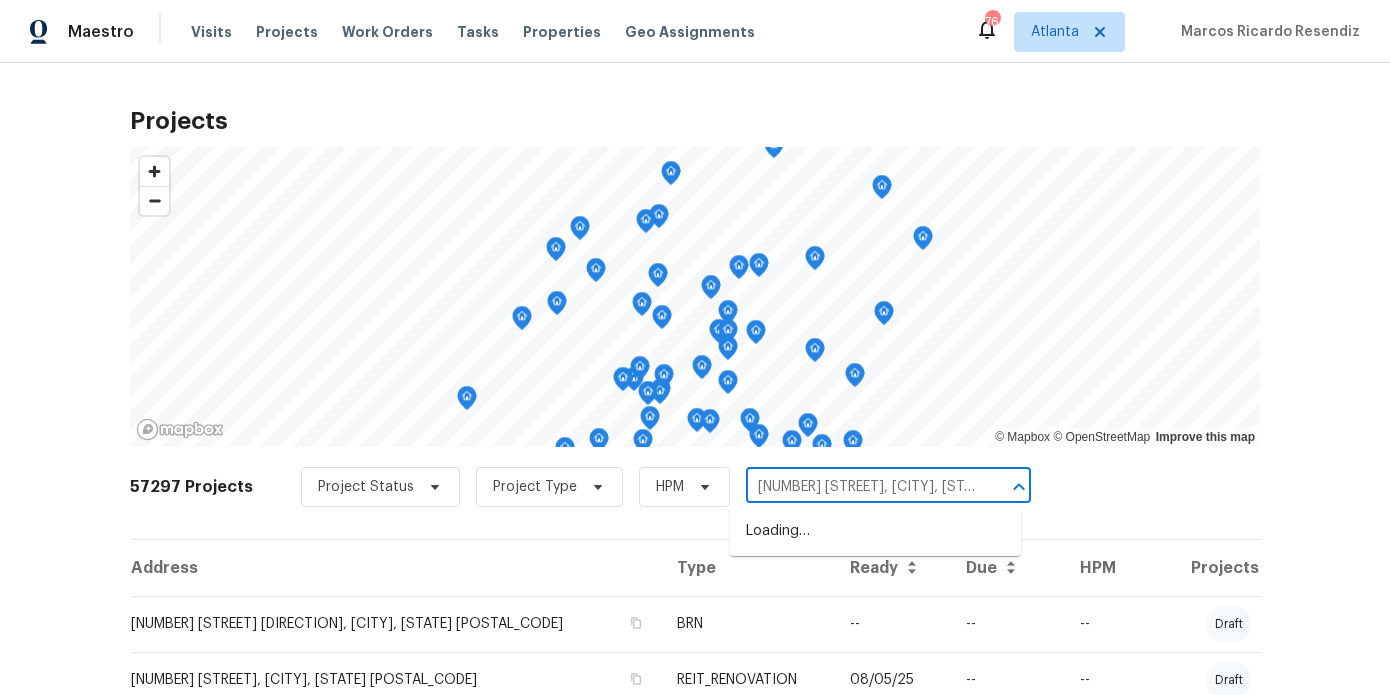 scroll, scrollTop: 0, scrollLeft: 23, axis: horizontal 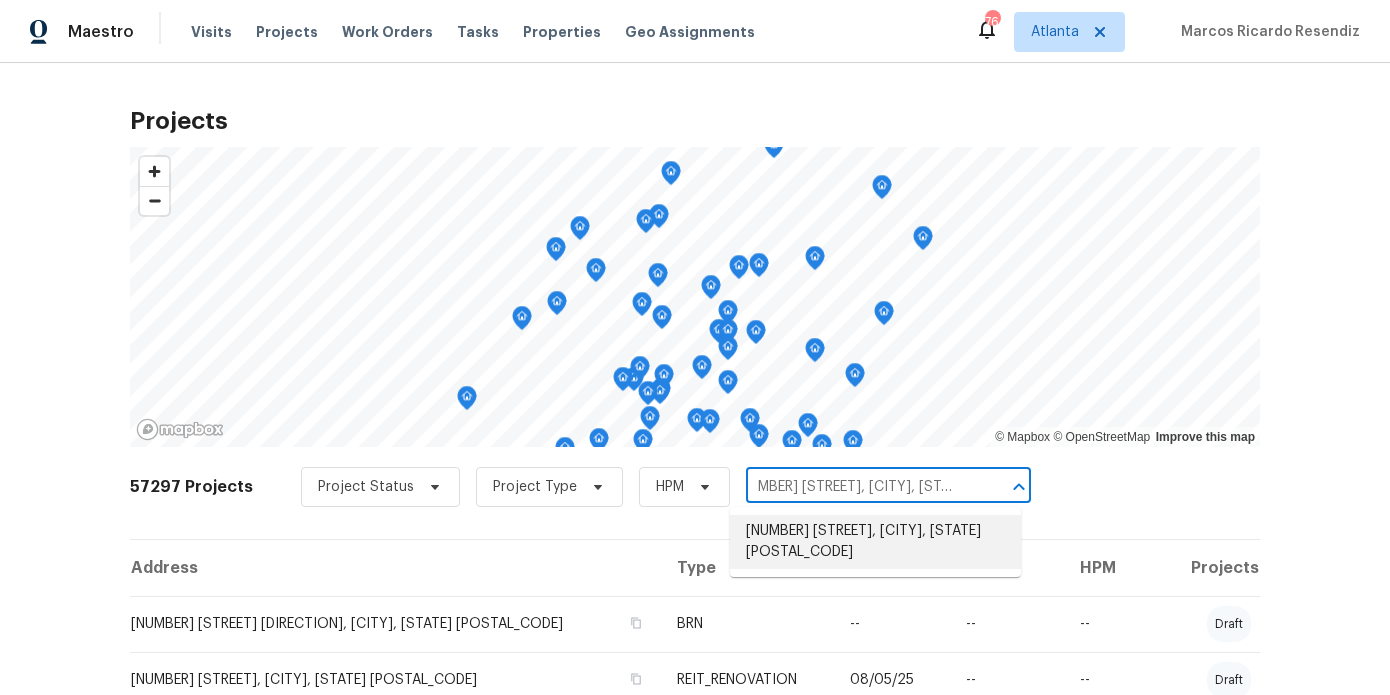 click on "[NUMBER] [STREET], [CITY], [STATE] [POSTAL_CODE]" at bounding box center [875, 542] 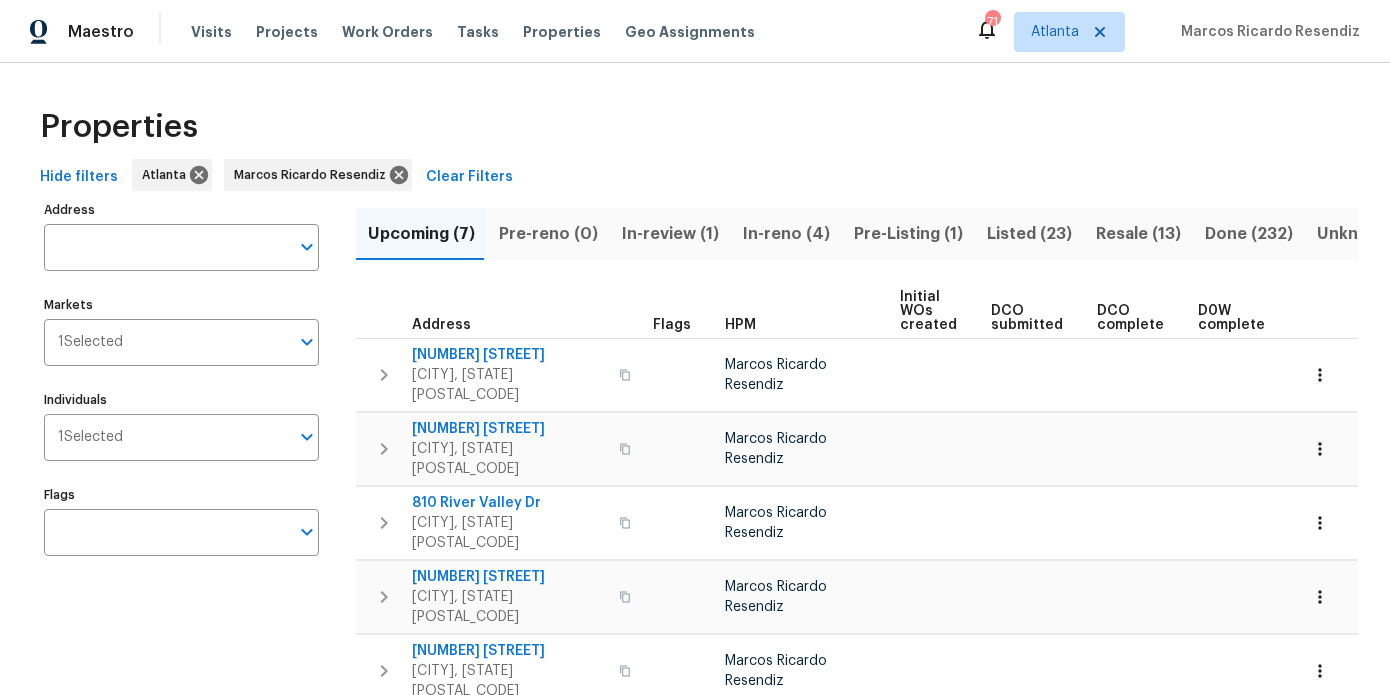 scroll, scrollTop: 0, scrollLeft: 0, axis: both 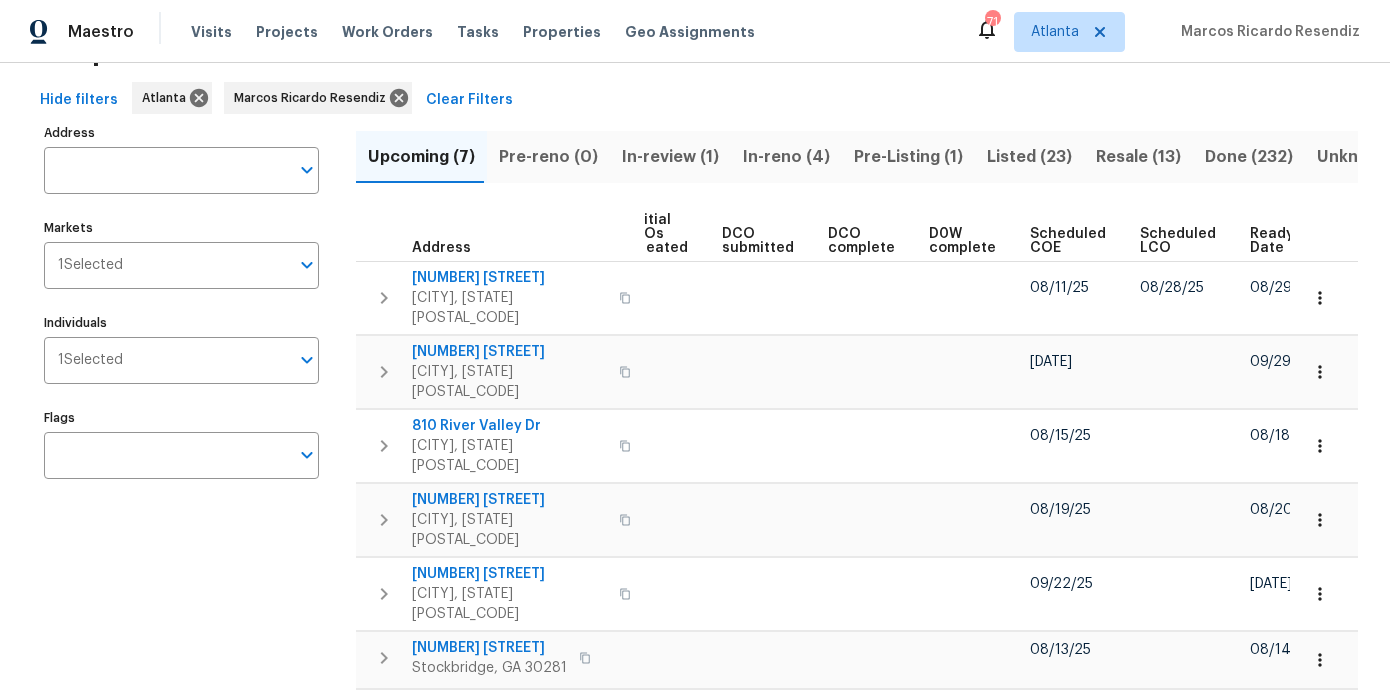 drag, startPoint x: 756, startPoint y: 158, endPoint x: 524, endPoint y: 294, distance: 268.92377 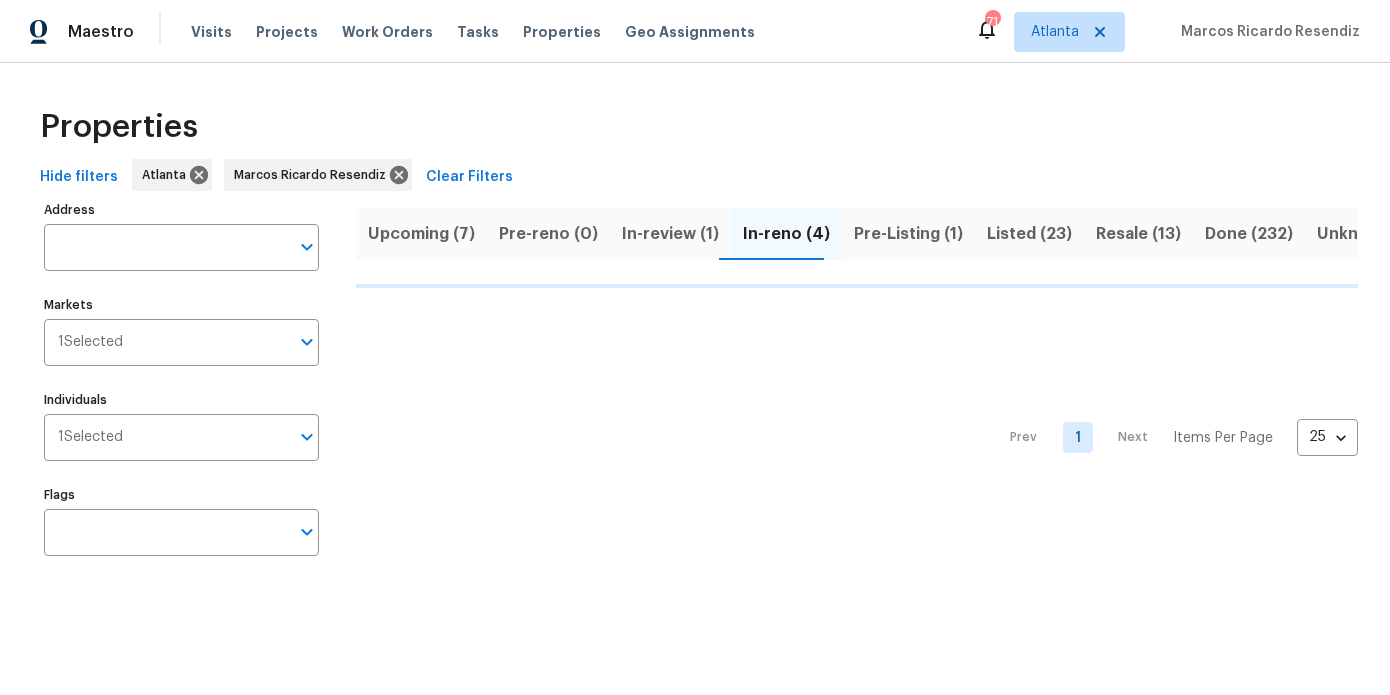 scroll, scrollTop: 0, scrollLeft: 0, axis: both 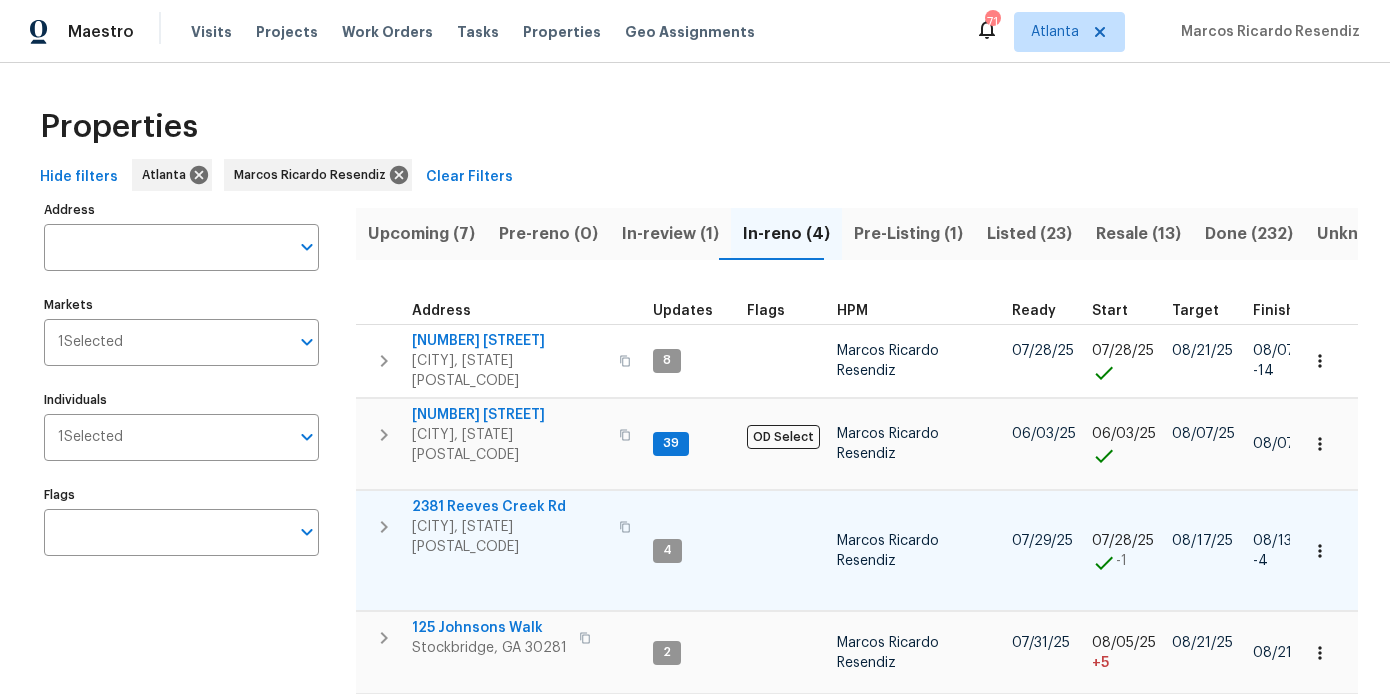 click on "2381 Reeves Creek Rd" at bounding box center [509, 507] 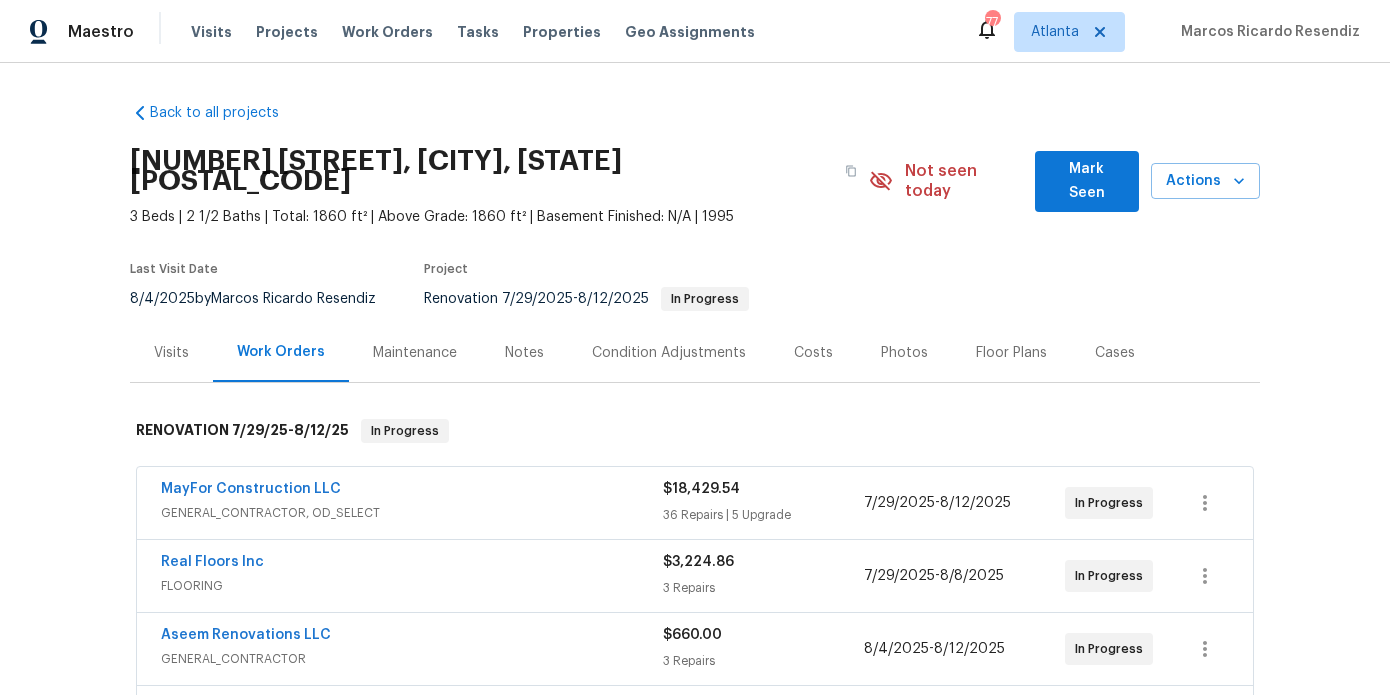 scroll, scrollTop: 0, scrollLeft: 0, axis: both 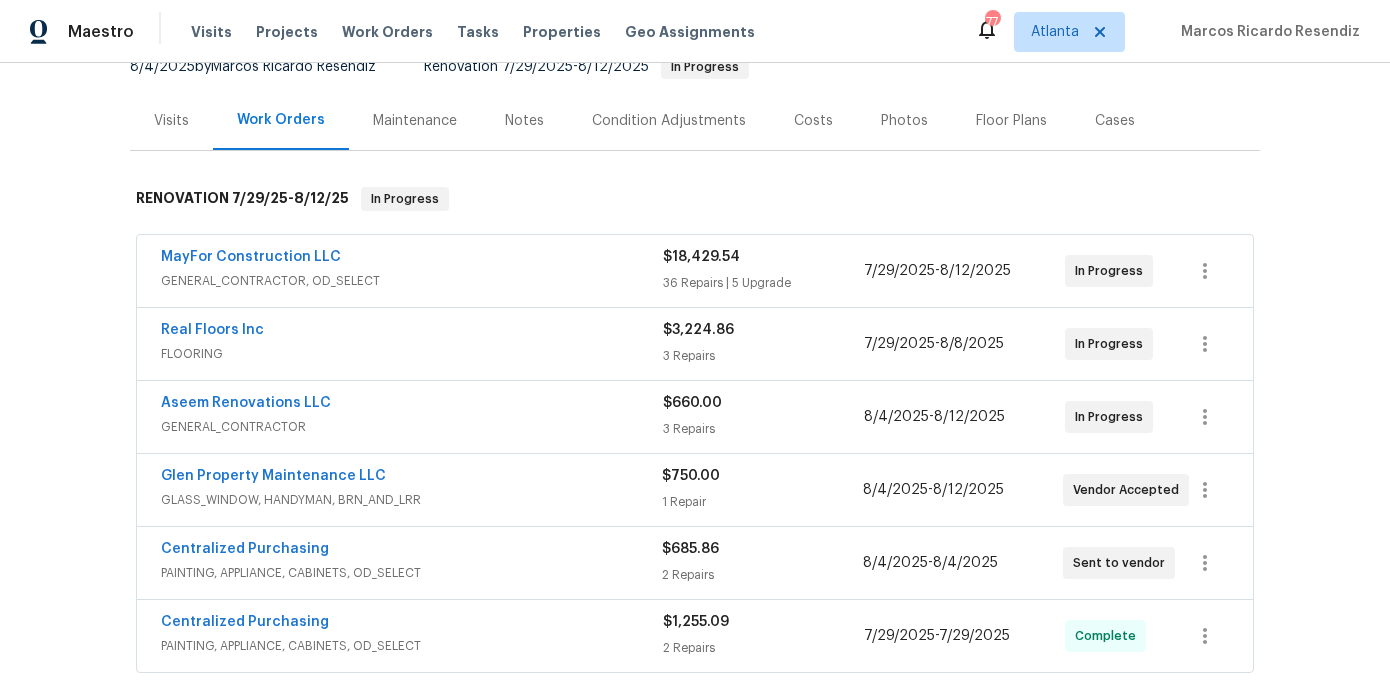 click on "MayFor Construction LLC" at bounding box center [251, 257] 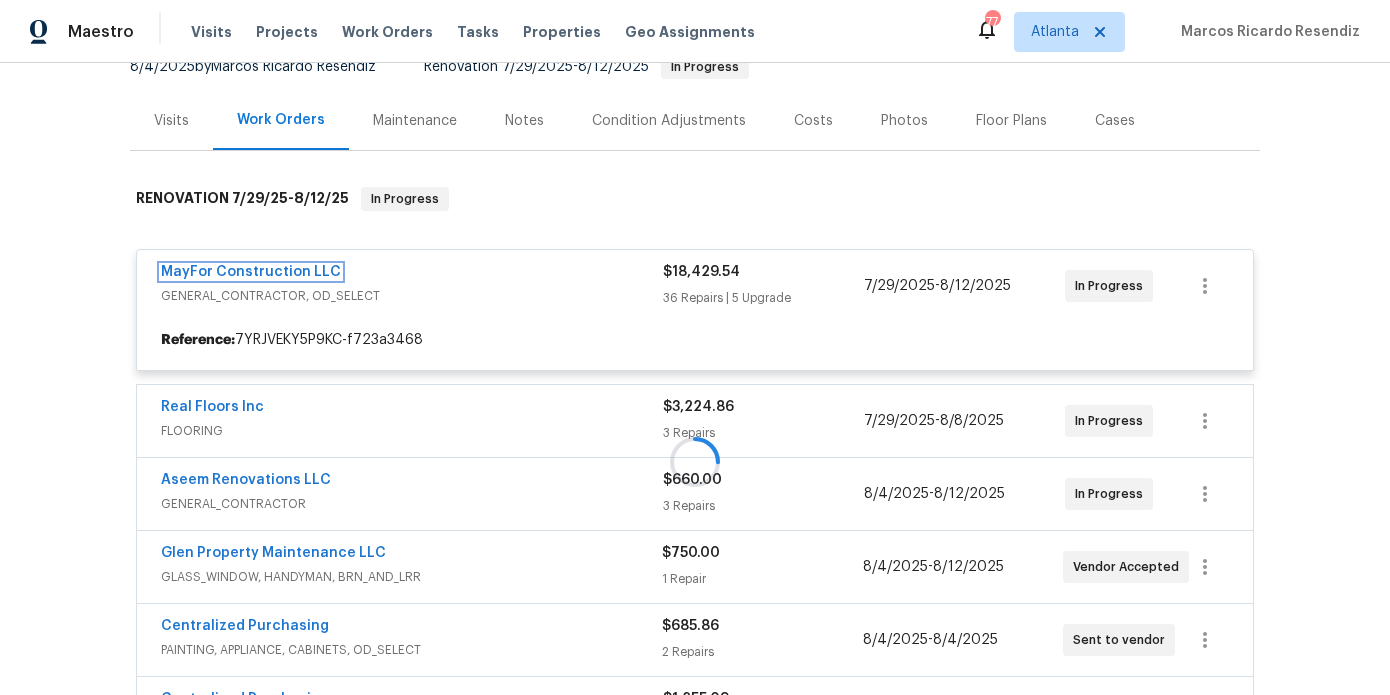 click on "MayFor Construction LLC" at bounding box center (251, 272) 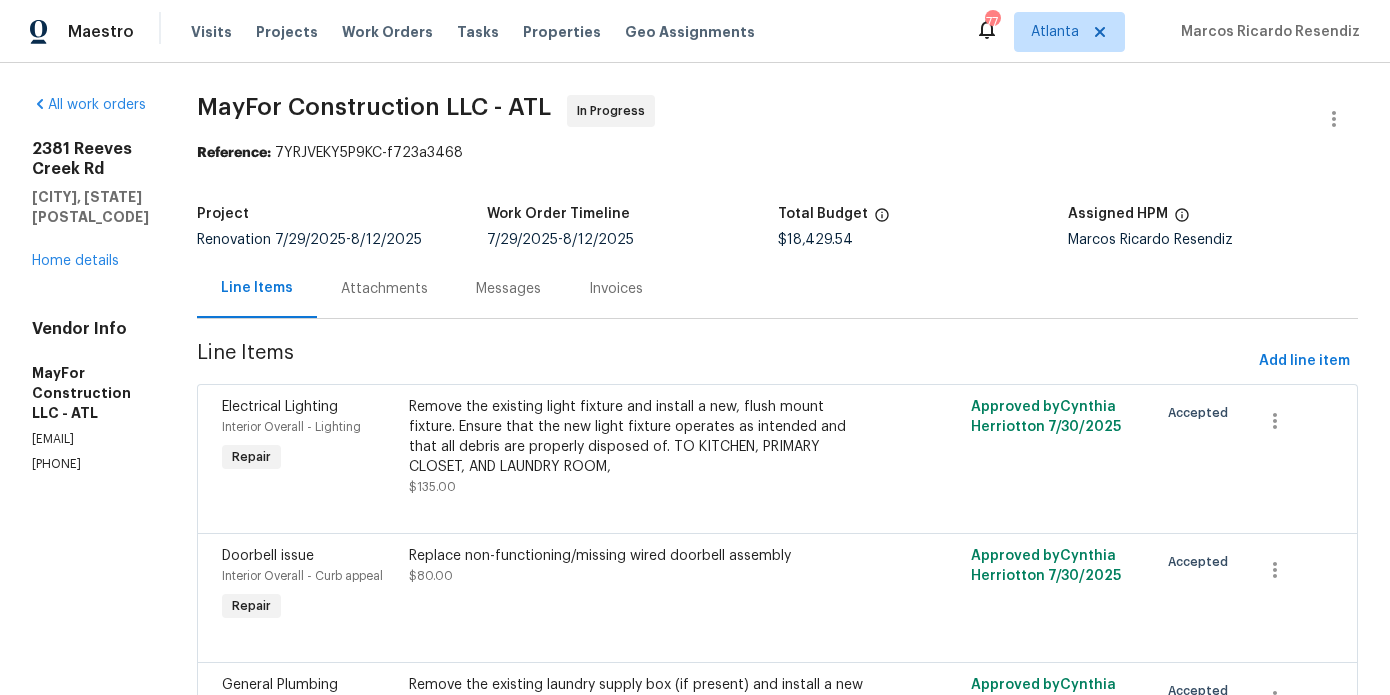 click on "Attachments" at bounding box center (384, 288) 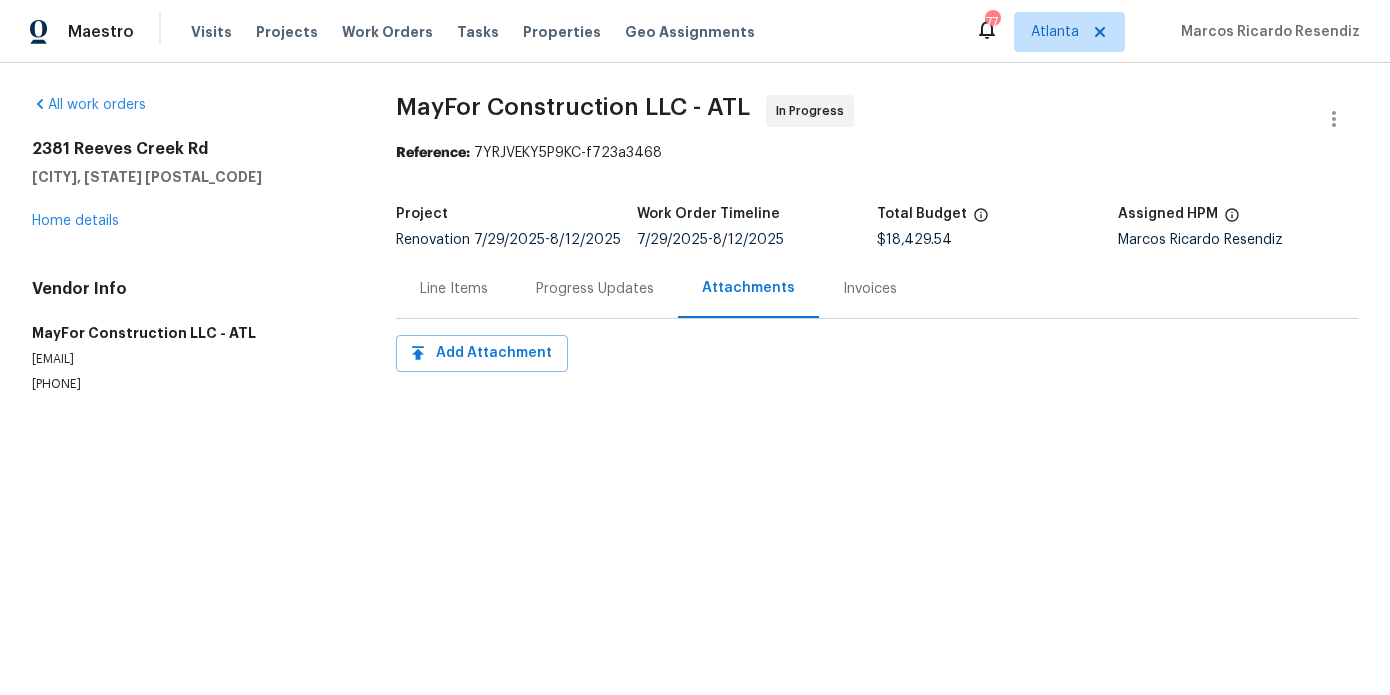 click on "Progress Updates" at bounding box center (595, 288) 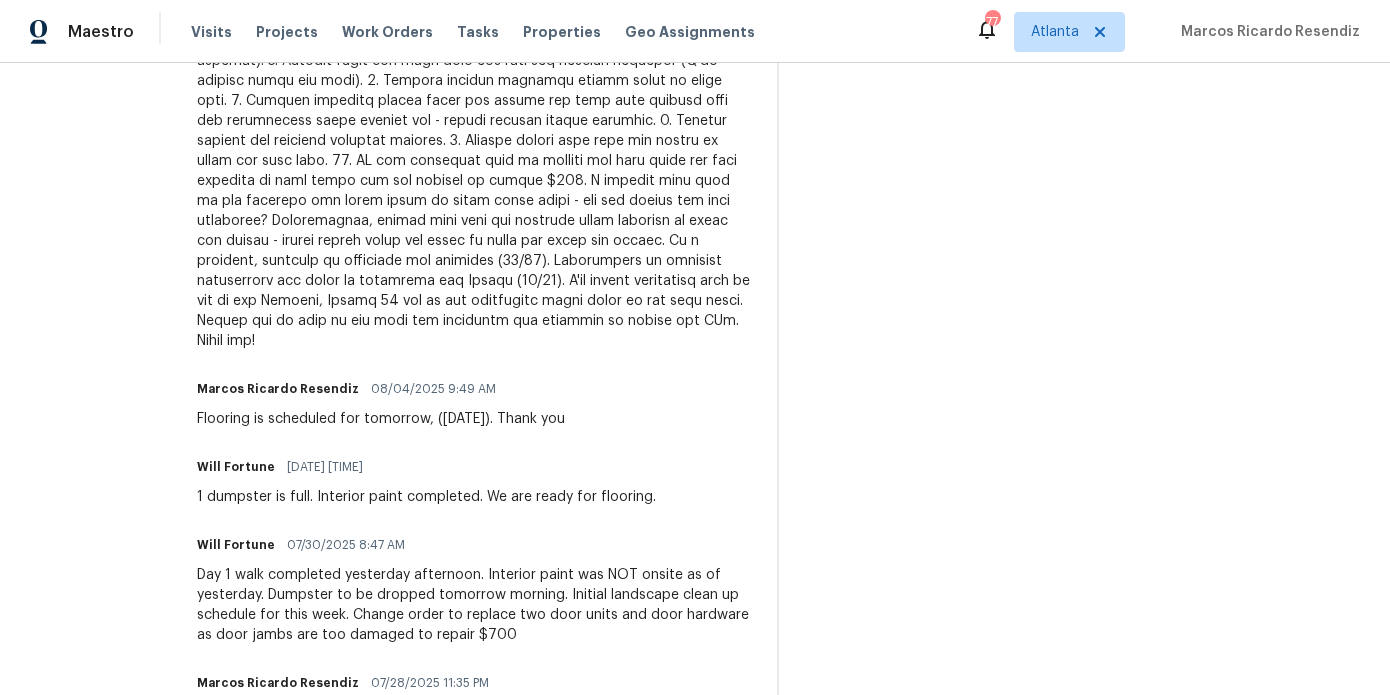 scroll, scrollTop: 782, scrollLeft: 0, axis: vertical 